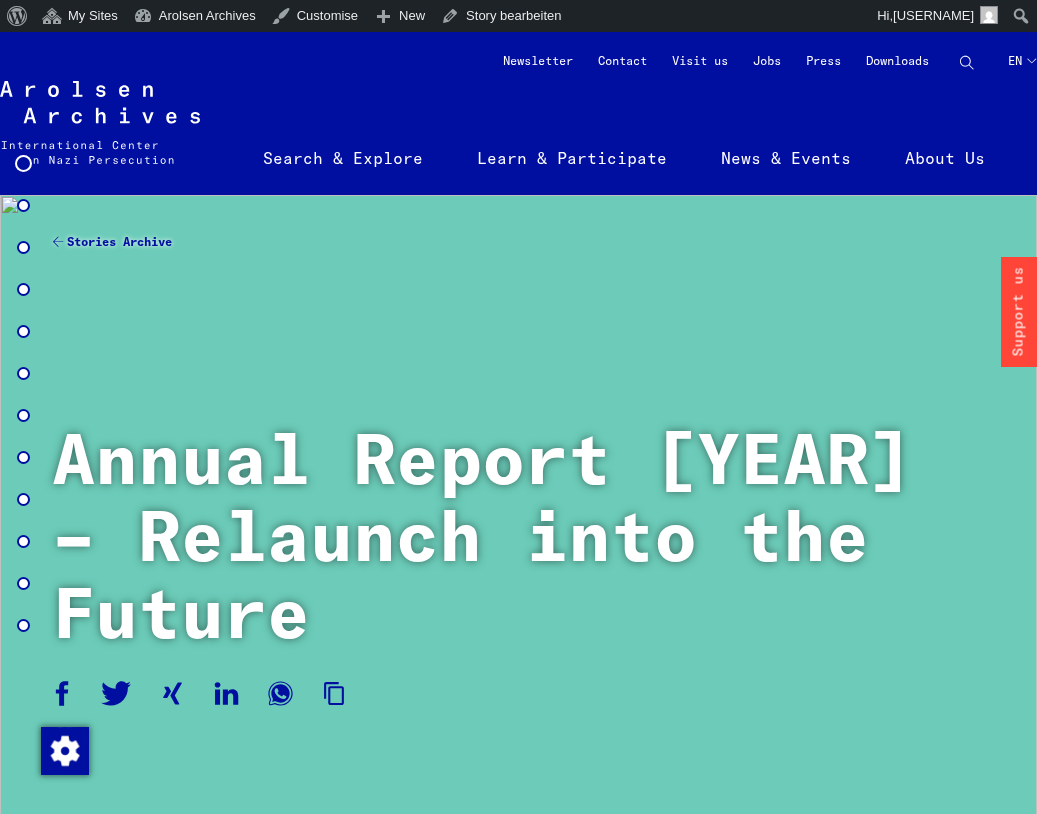 scroll, scrollTop: 0, scrollLeft: 0, axis: both 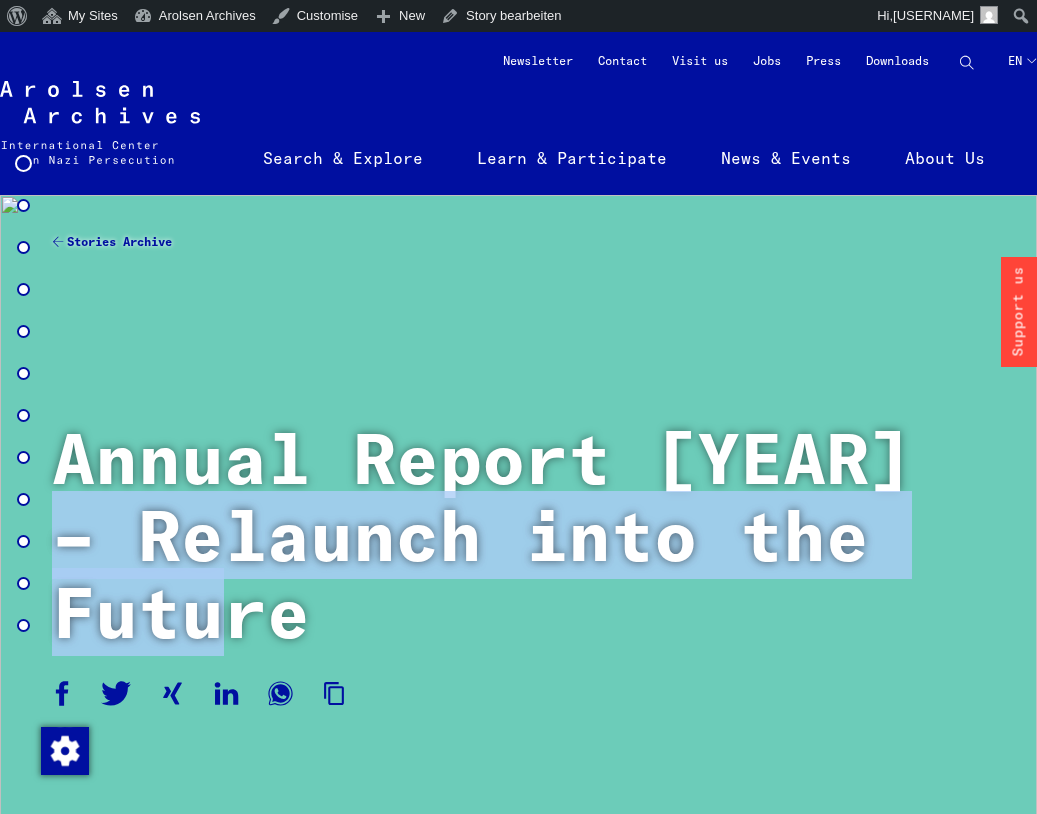 drag, startPoint x: 317, startPoint y: 621, endPoint x: 51, endPoint y: 531, distance: 280.8131 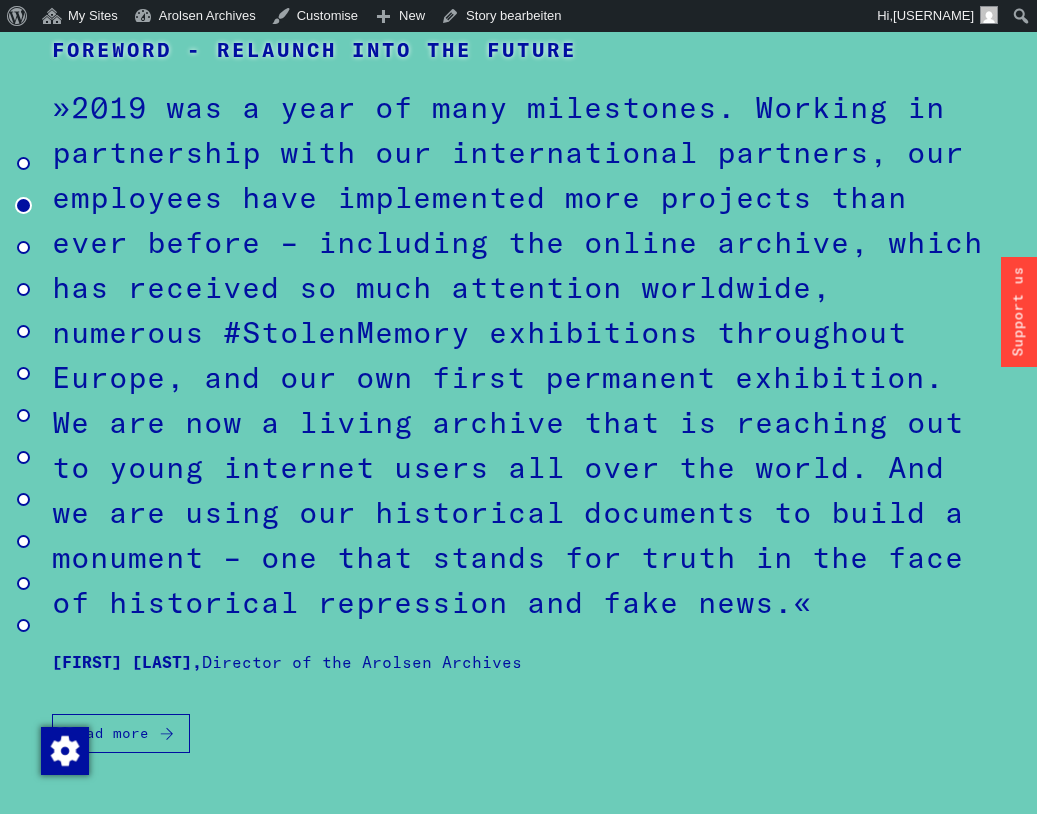 scroll, scrollTop: 863, scrollLeft: 0, axis: vertical 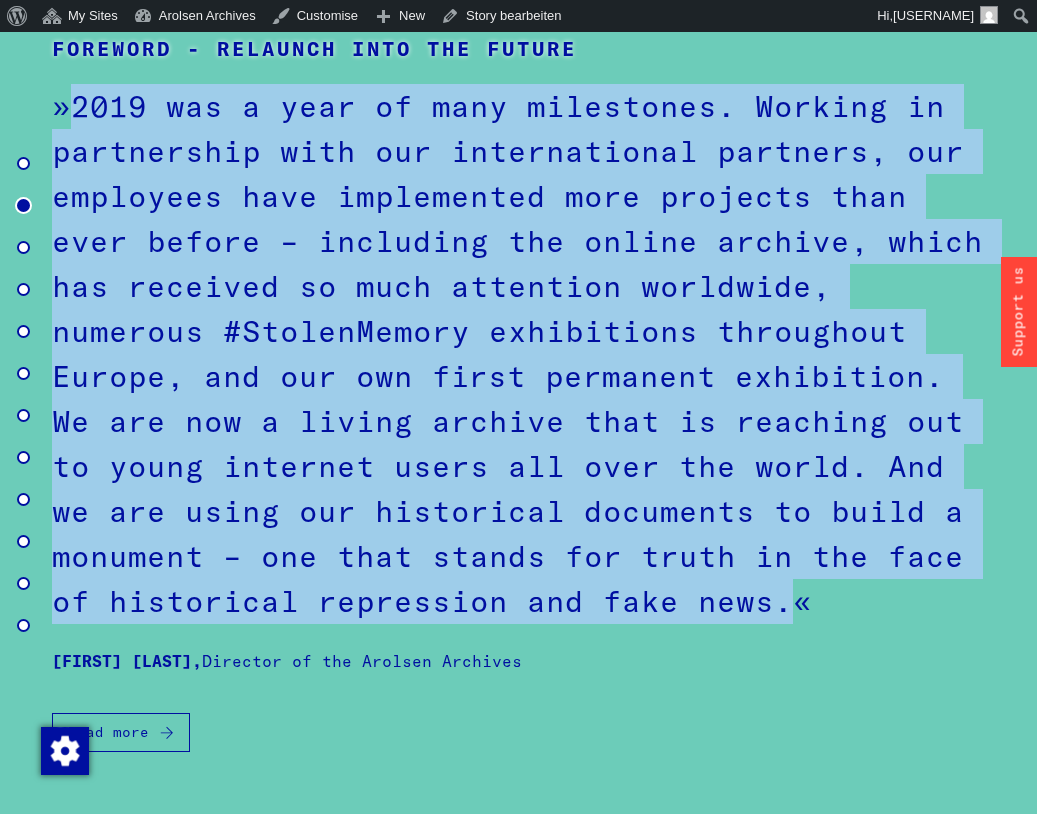 drag, startPoint x: 770, startPoint y: 638, endPoint x: 76, endPoint y: 133, distance: 858.28955 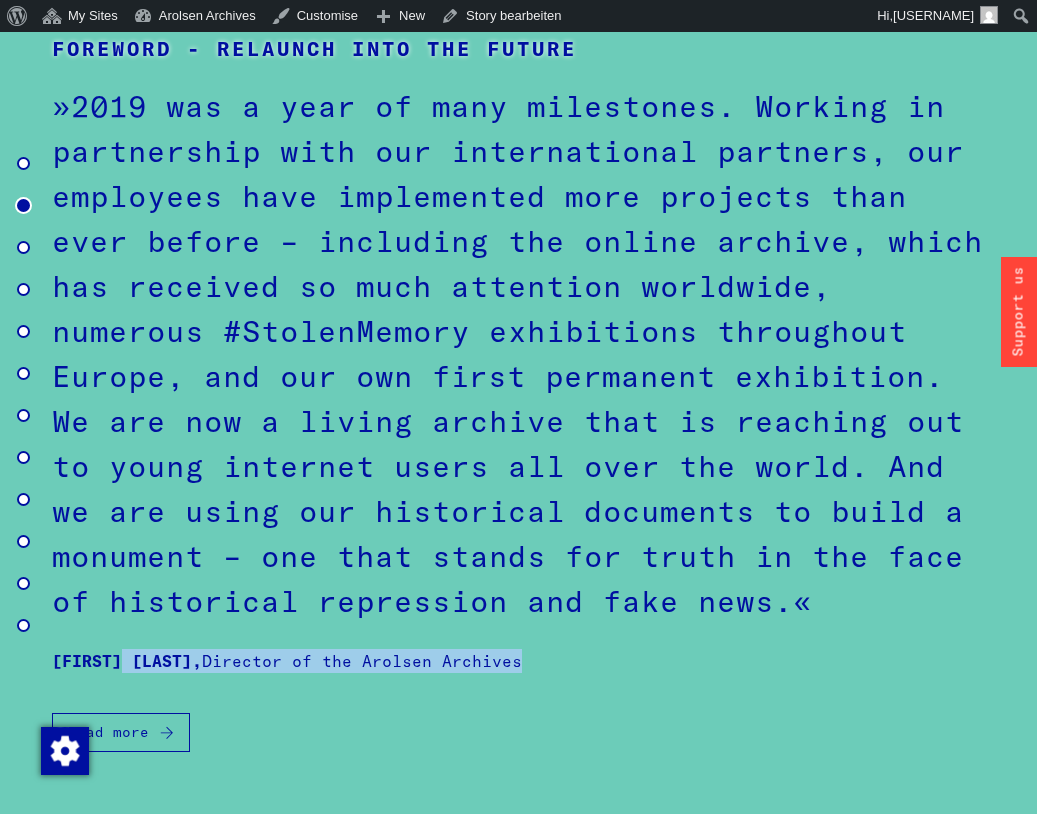 drag, startPoint x: 563, startPoint y: 692, endPoint x: 53, endPoint y: 687, distance: 510.0245 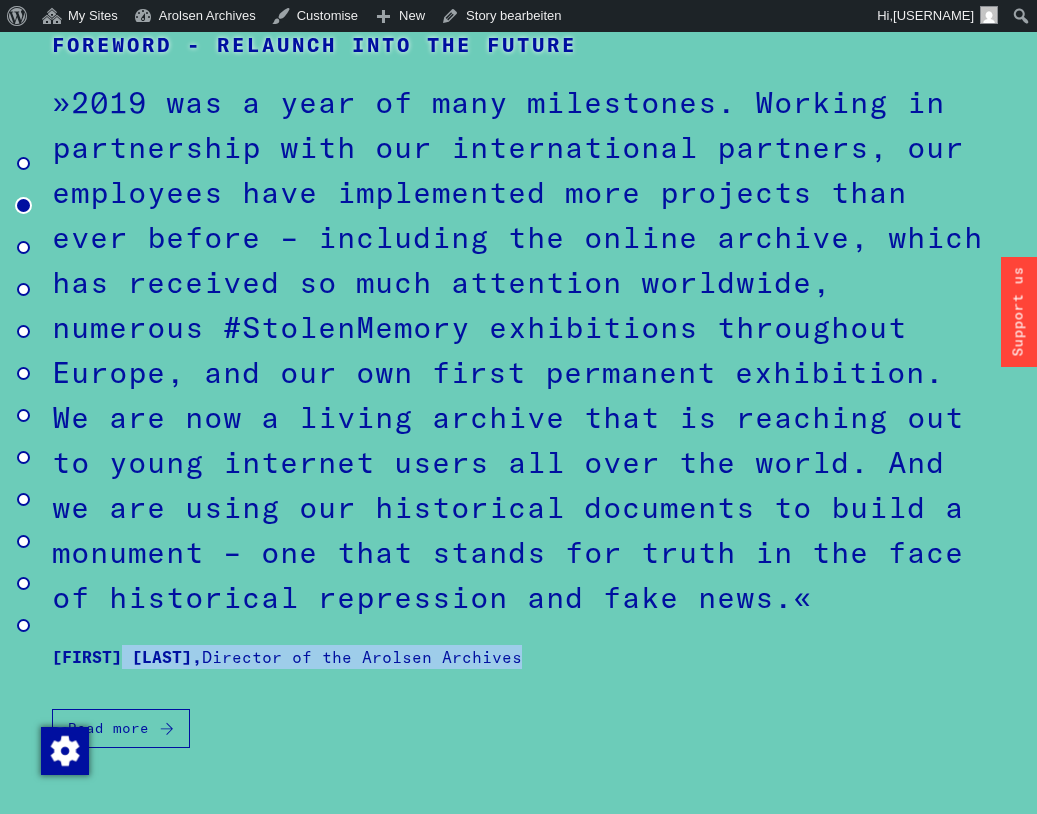 scroll, scrollTop: 863, scrollLeft: 0, axis: vertical 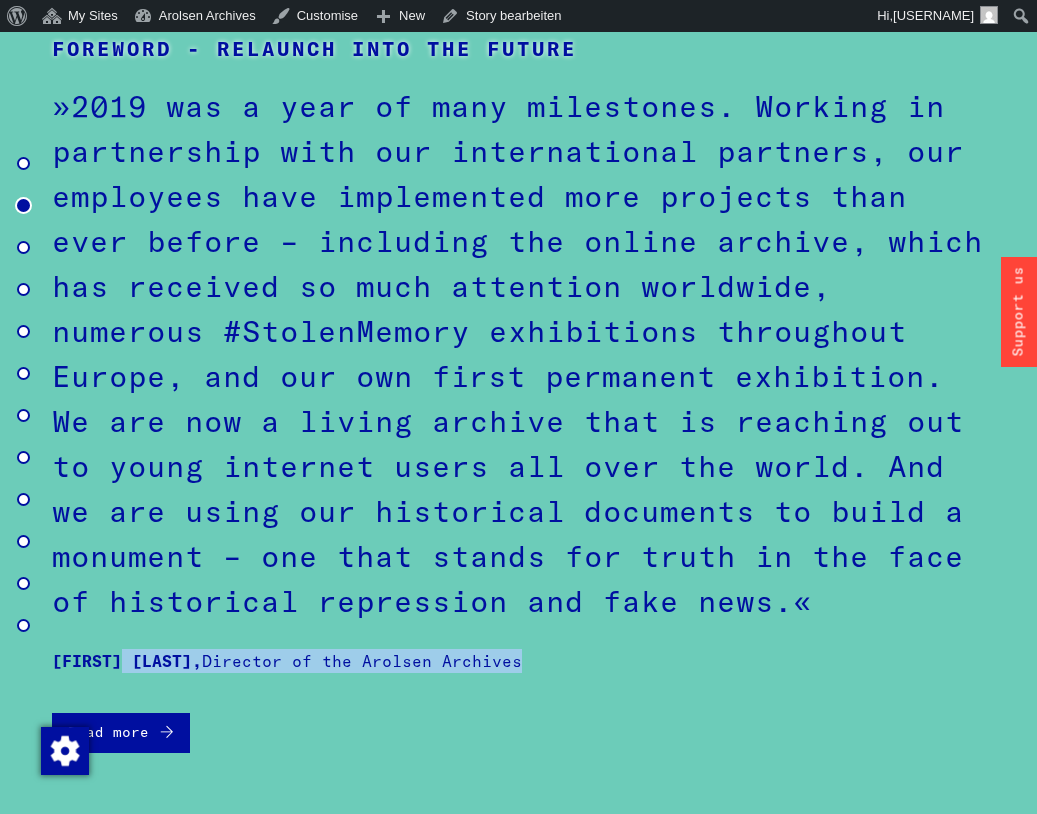 click on "Read more" at bounding box center (121, 733) 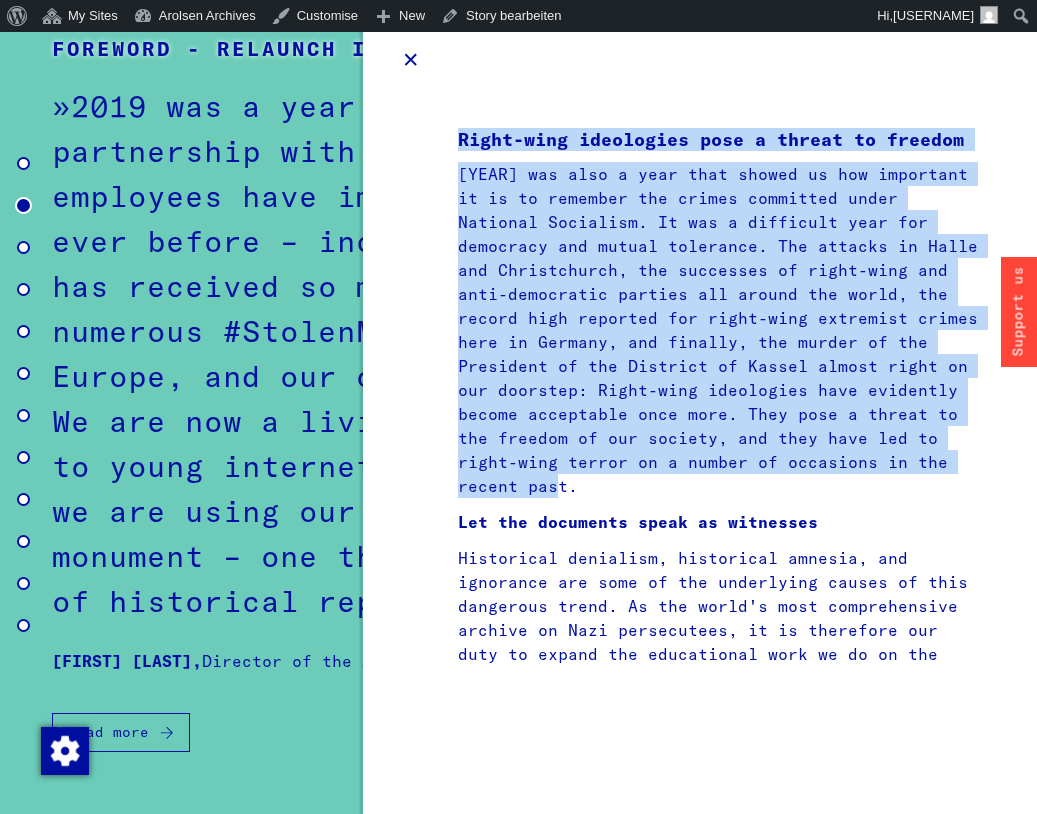 drag, startPoint x: 579, startPoint y: 517, endPoint x: 461, endPoint y: 174, distance: 362.72992 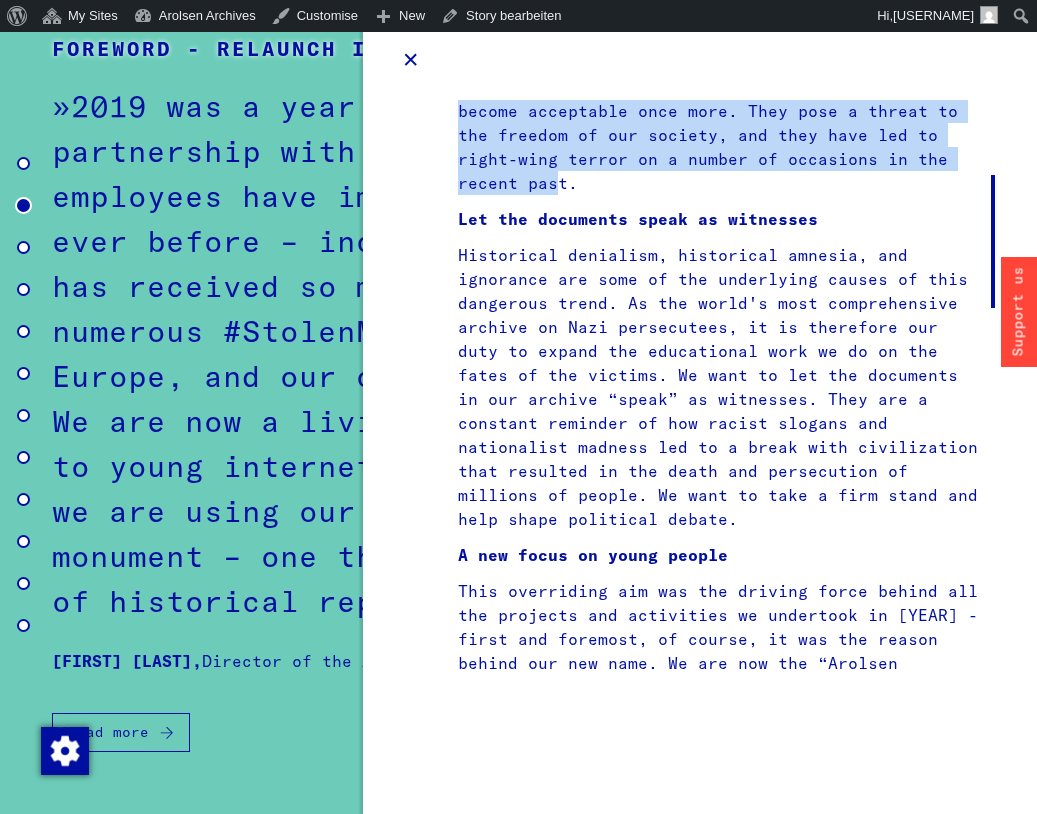scroll, scrollTop: 307, scrollLeft: 0, axis: vertical 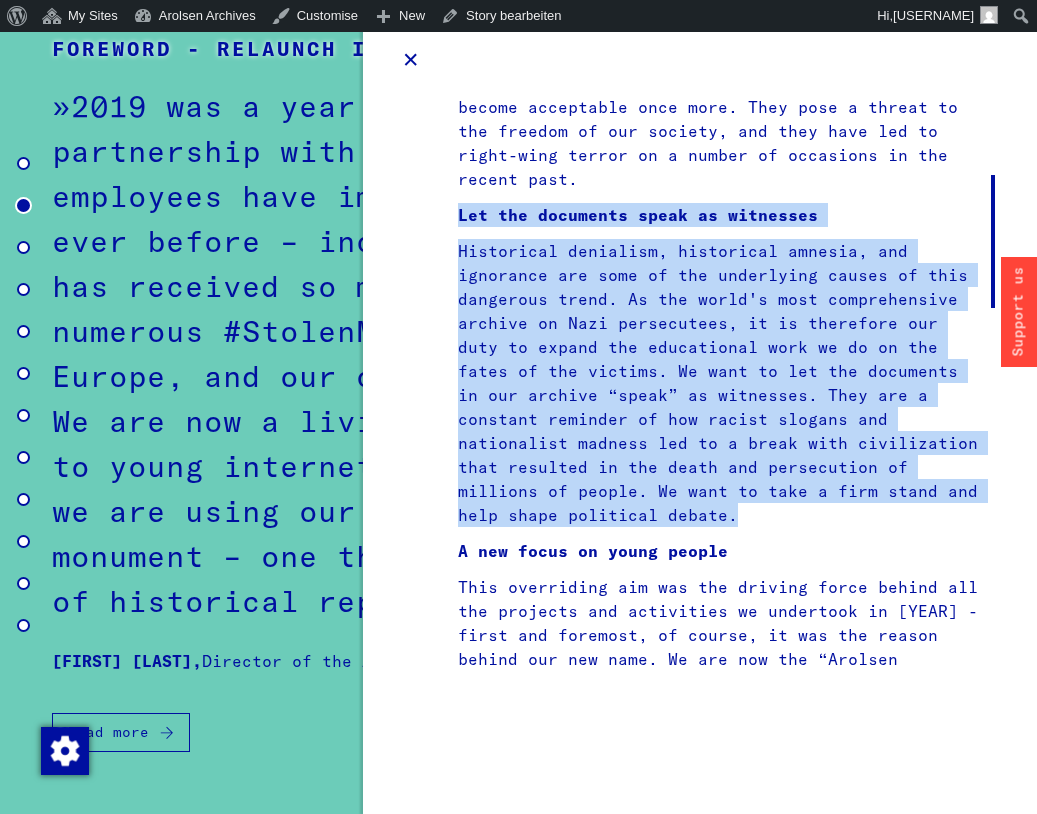 drag, startPoint x: 735, startPoint y: 552, endPoint x: 458, endPoint y: 245, distance: 413.49487 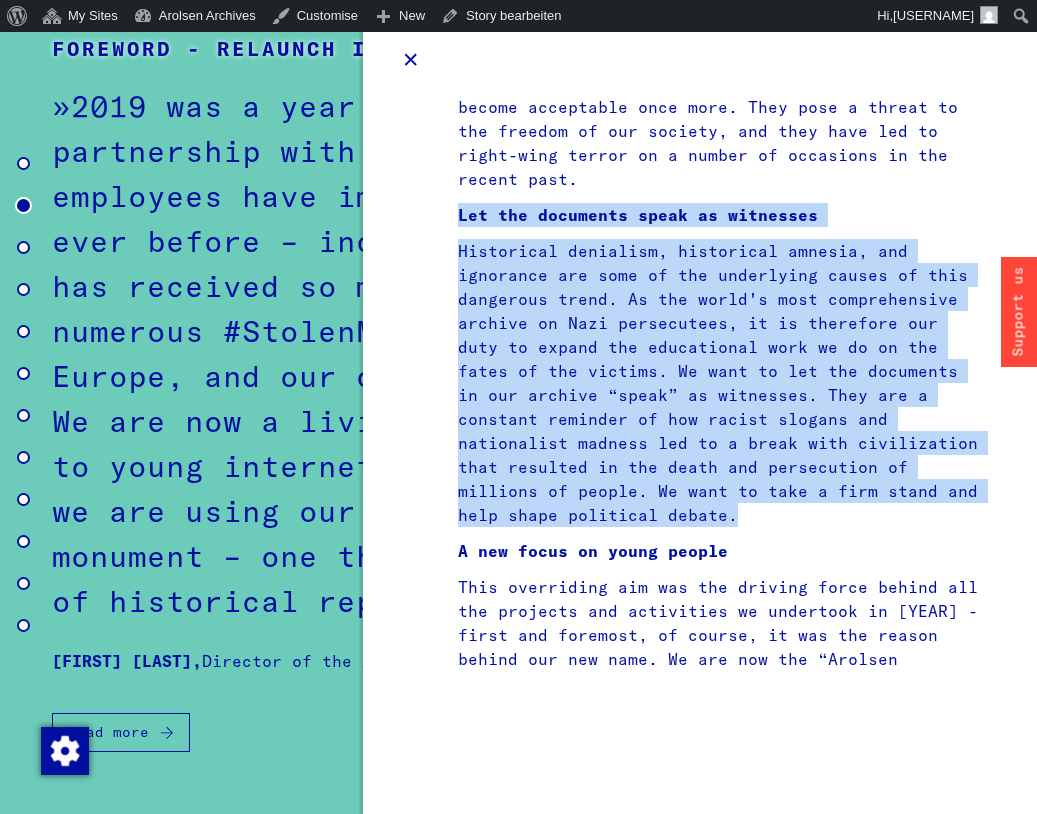 copy on "Let the documents speak as witnesses
Historical denialism, historical amnesia, and ignorance are some of the underlying causes of this dangerous trend. As the world's most comprehensive archive on Nazi persecutees, it is therefore our duty to expand the educational work we do on the fates of the victims. We want to let the documents in our archive “speak” as witnesses. They are a constant reminder of how racist slogans and nationalist madness led to a break with civilization that resulted in the death and persecution of millions of people. We want to take a firm stand and help shape political debate." 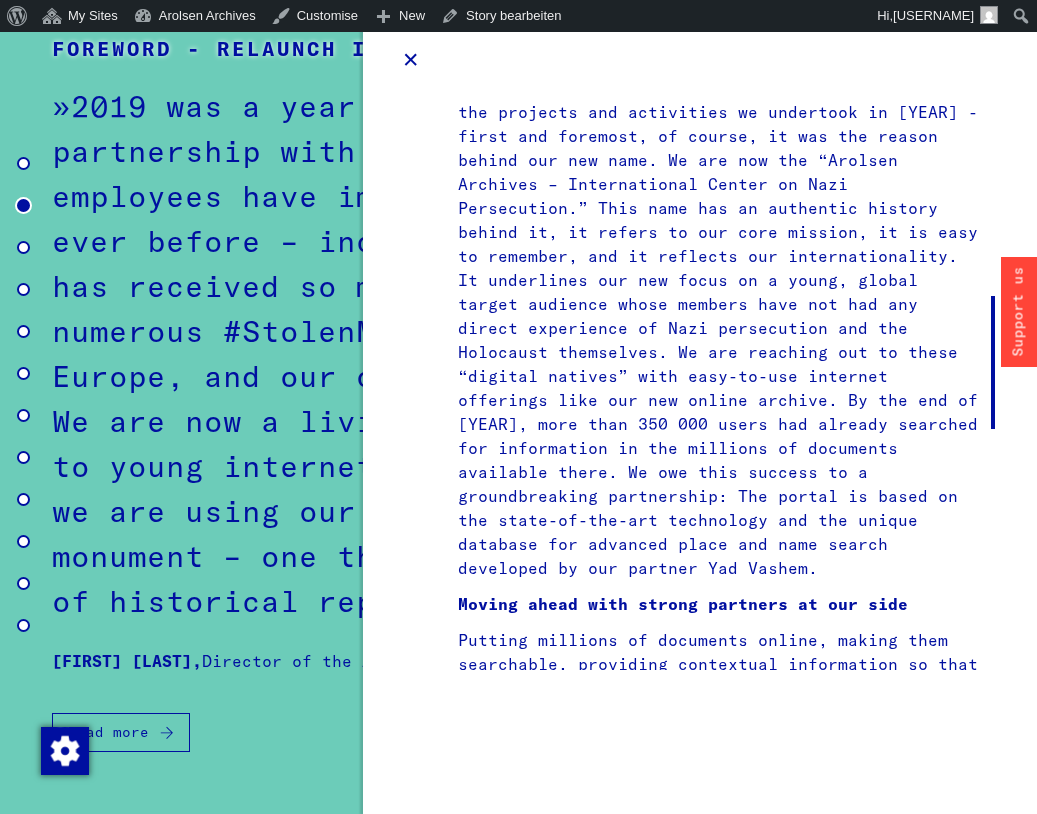 scroll, scrollTop: 812, scrollLeft: 0, axis: vertical 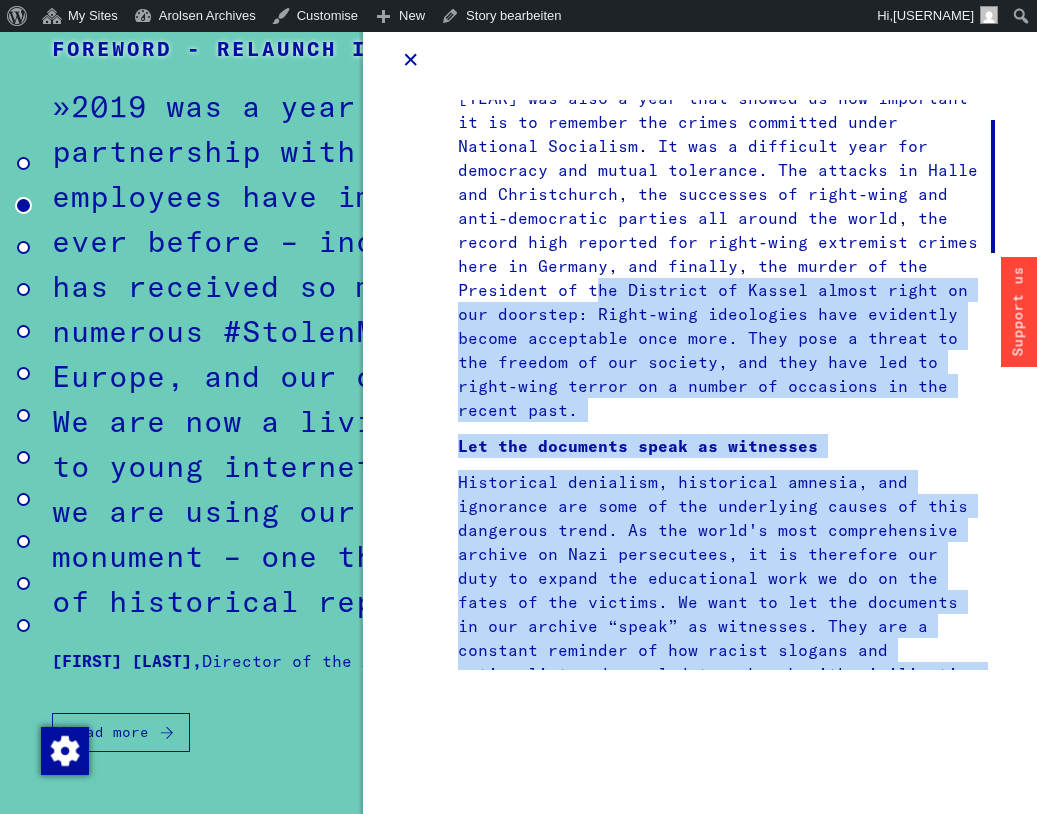 drag, startPoint x: 821, startPoint y: 596, endPoint x: 521, endPoint y: 325, distance: 404.27838 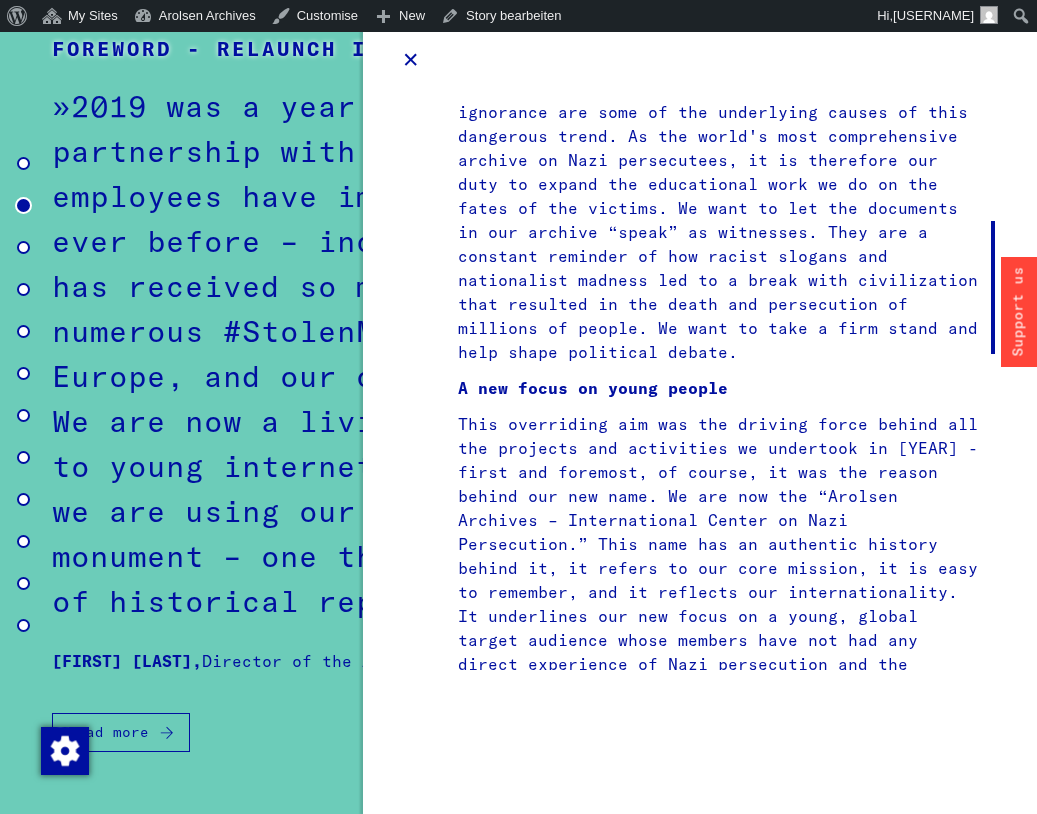 scroll, scrollTop: 599, scrollLeft: 0, axis: vertical 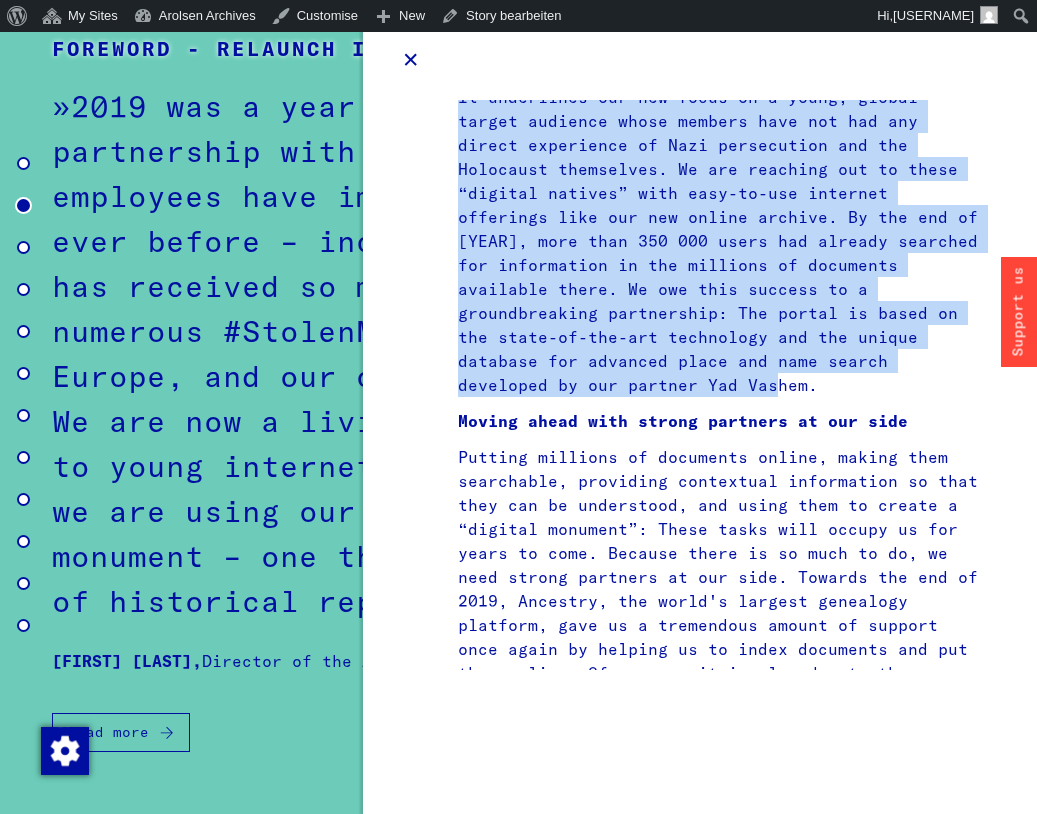 drag, startPoint x: 459, startPoint y: 289, endPoint x: 820, endPoint y: 425, distance: 385.76807 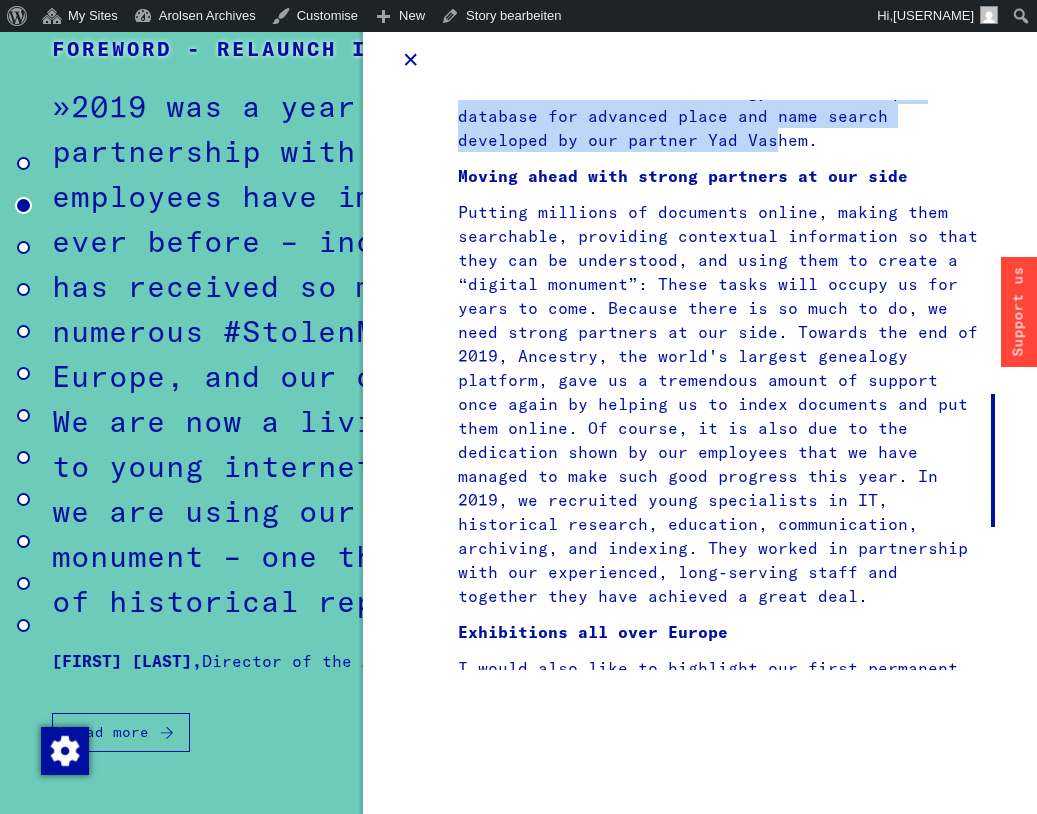 scroll, scrollTop: 1215, scrollLeft: 0, axis: vertical 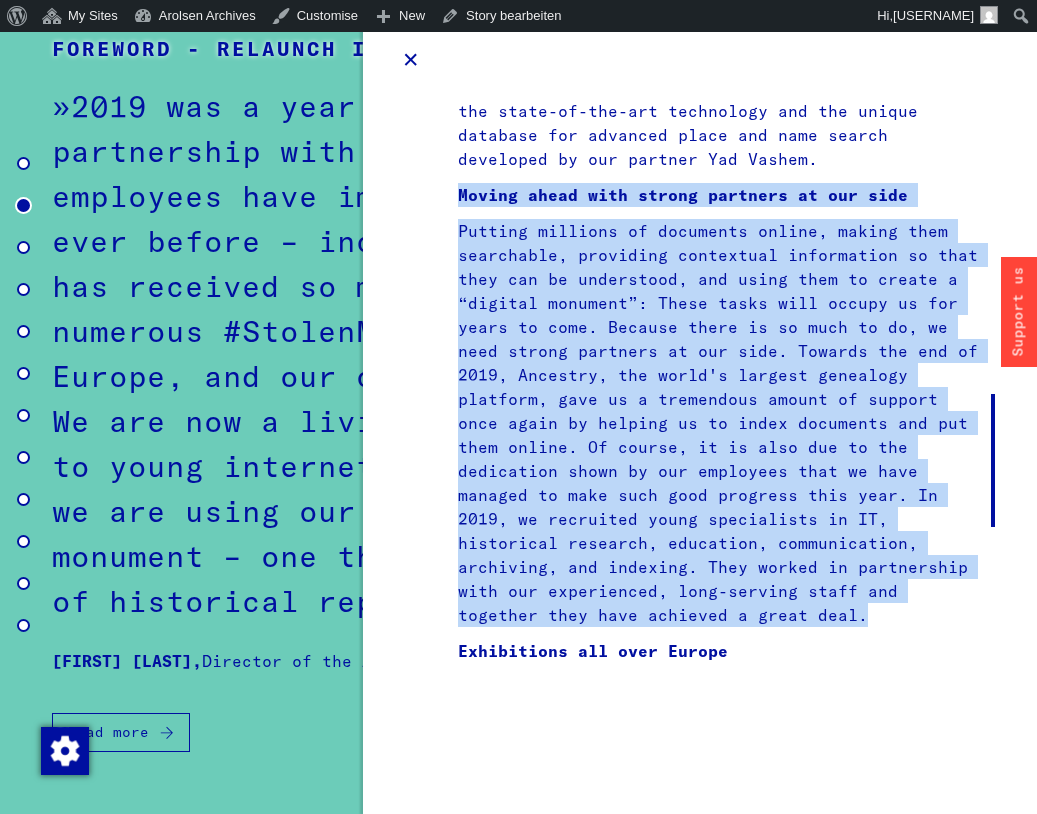 drag, startPoint x: 863, startPoint y: 652, endPoint x: 460, endPoint y: 226, distance: 586.4171 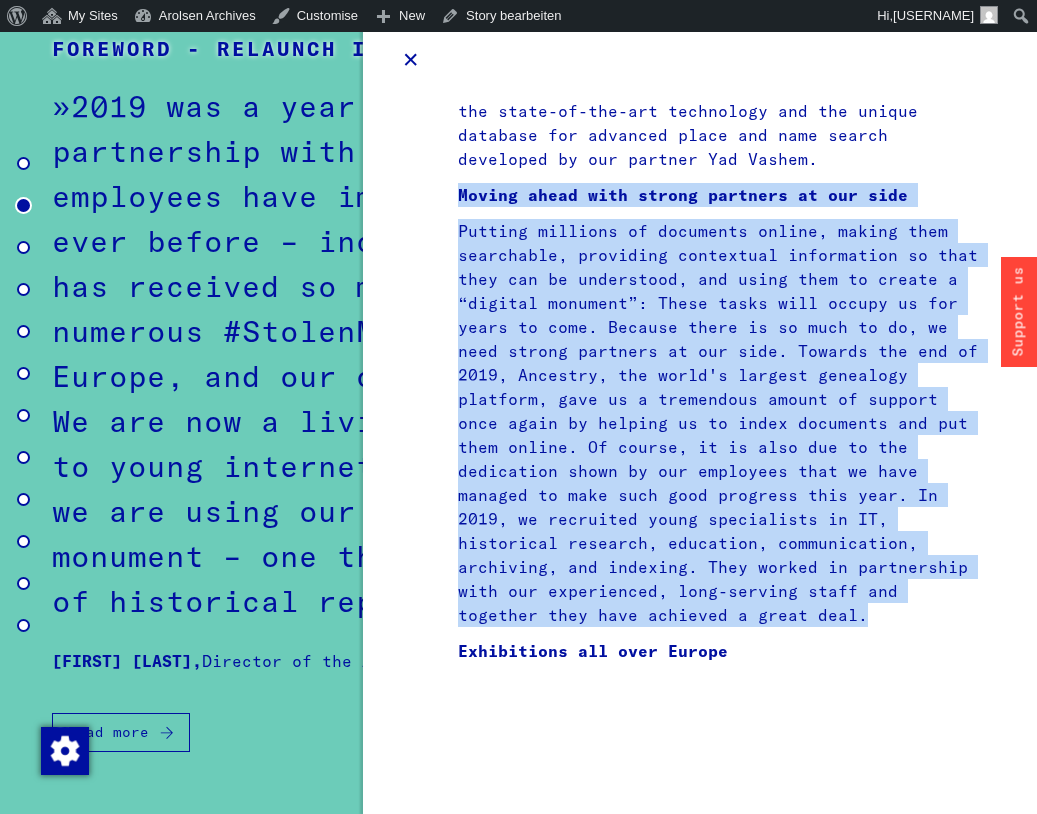 copy on "Moving ahead with strong partners at our side
Putting millions of documents online, making them searchable, providing contextual information so that they can be understood, and using them to create a “digital monument”: These tasks will occupy us for years to come. Because there is so much to do, we need strong partners at our side. Towards the end of [YEAR], Ancestry, the world's largest genealogy platform, gave us a tremendous amount of support once again by helping us to index documents and put them online. Of course, it is also due to the dedication shown by our employees that we have managed to make such good progress this year. In [YEAR], we recruited young specialists in IT, historical research, education, communication, archiving, and indexing. They worked in partnership with our experienced, long-serving staff and together they have achieved a great deal." 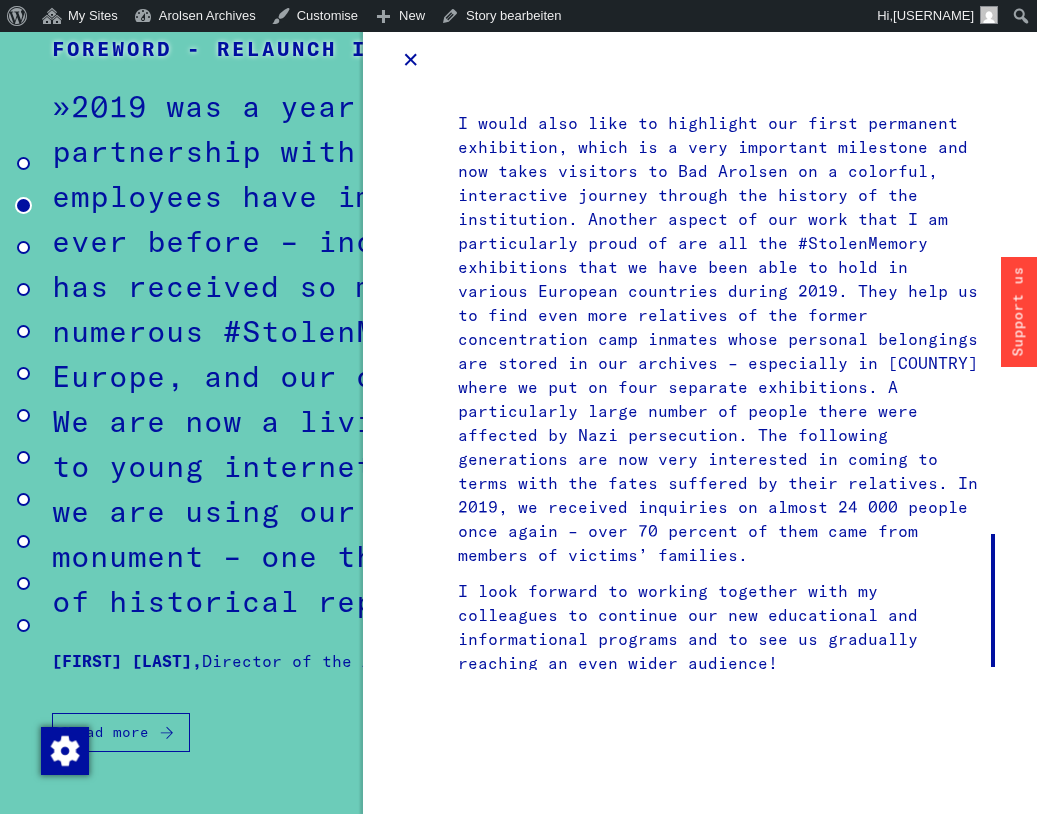 scroll, scrollTop: 1796, scrollLeft: 0, axis: vertical 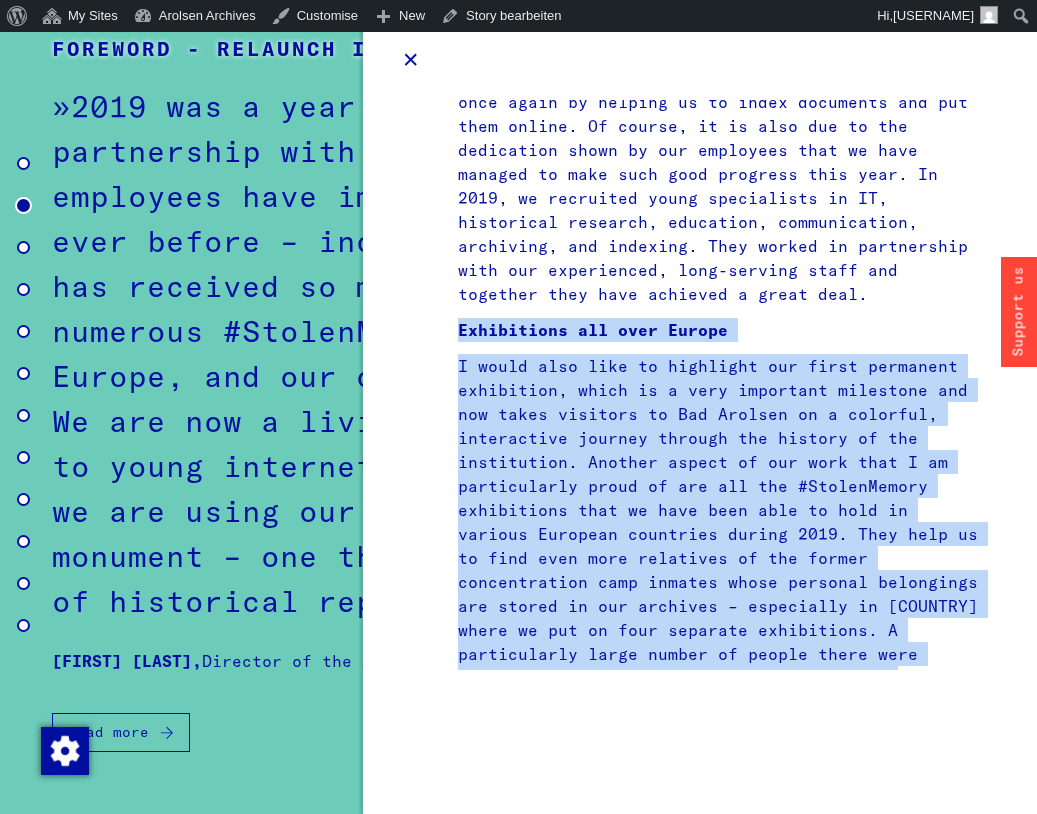 drag, startPoint x: 787, startPoint y: 678, endPoint x: 458, endPoint y: 363, distance: 455.48434 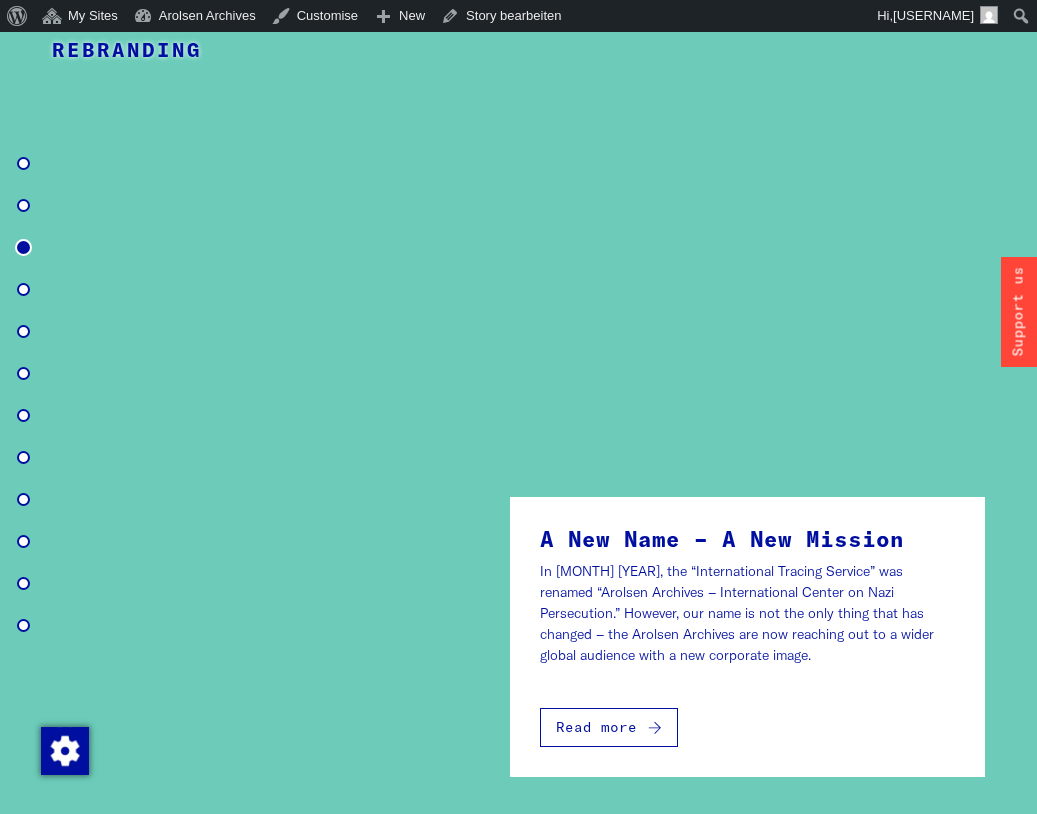 scroll, scrollTop: 1677, scrollLeft: 0, axis: vertical 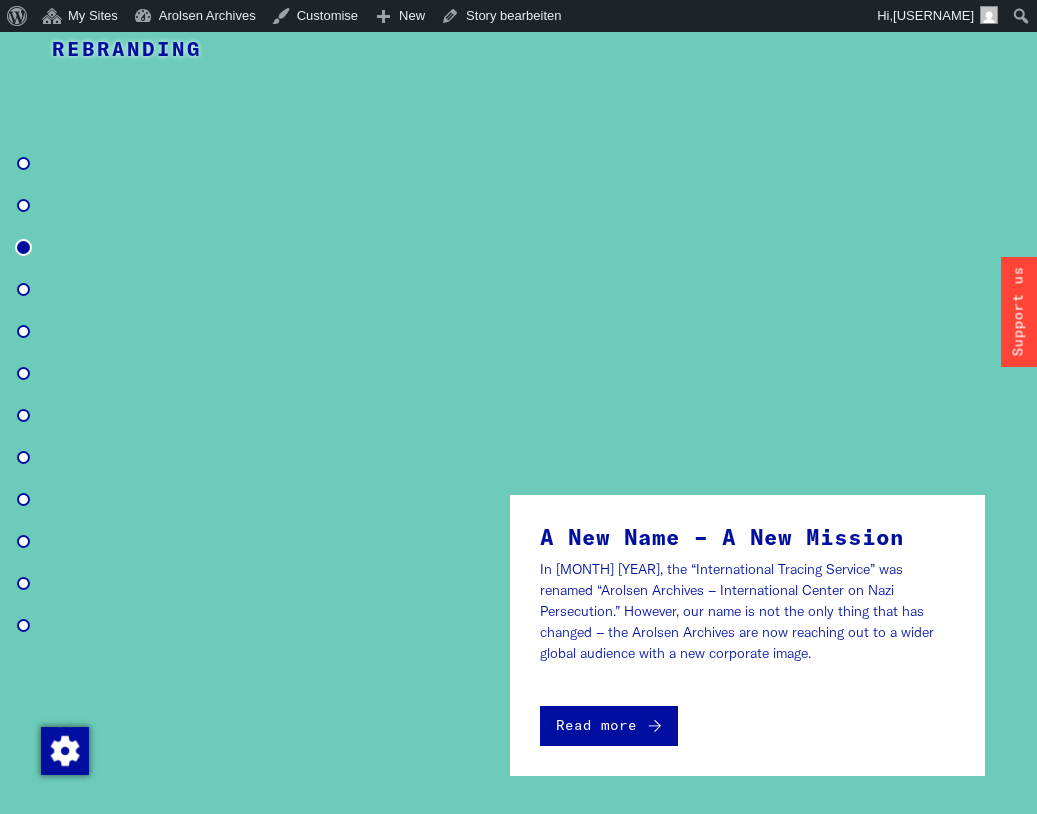 click on "Read more" at bounding box center (609, 726) 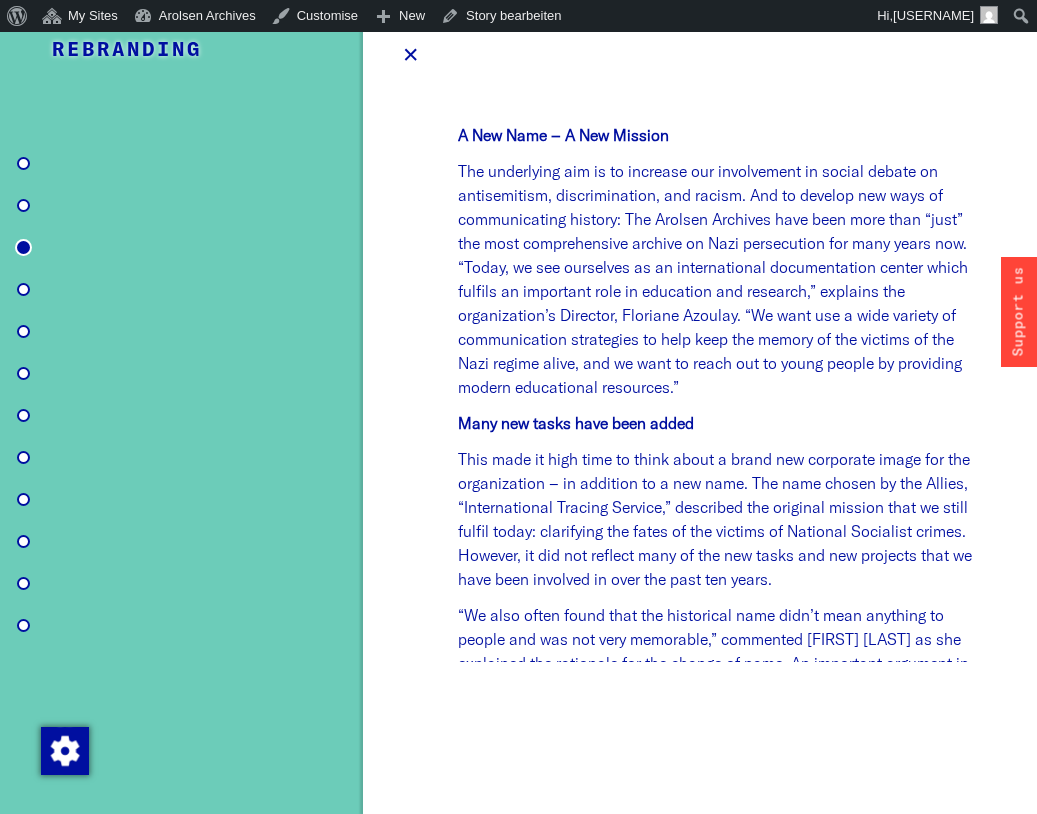 click on "×" at bounding box center [411, 54] 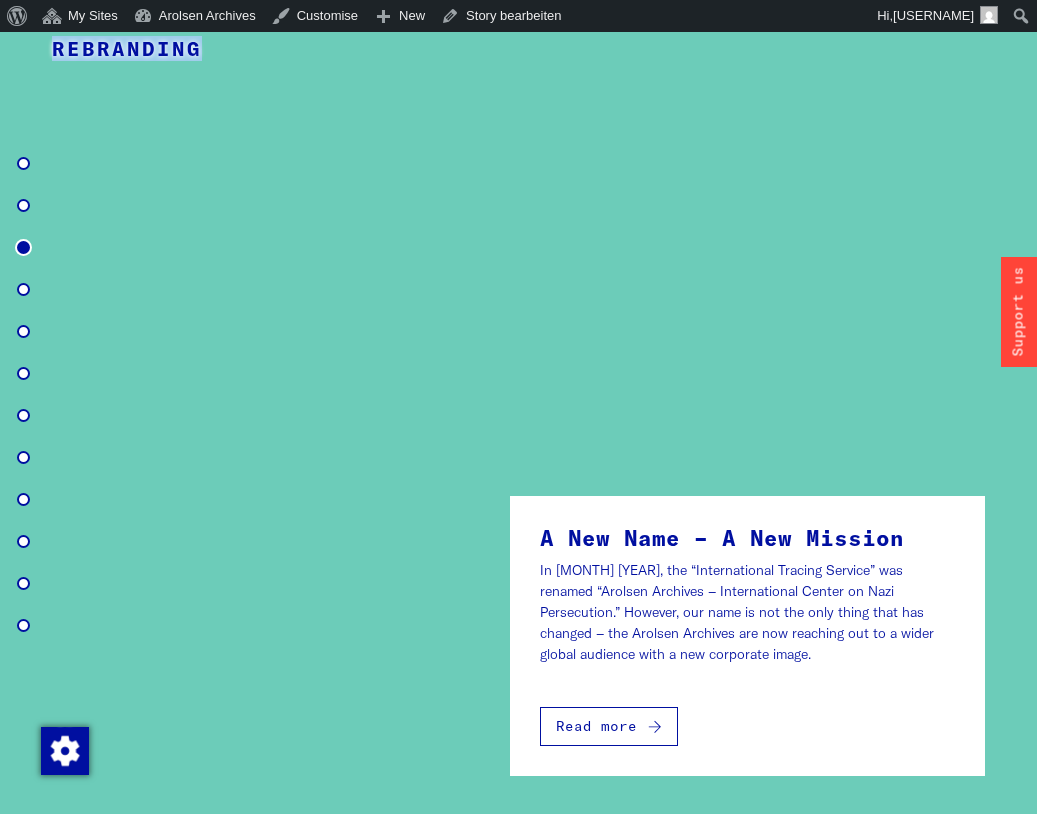 drag, startPoint x: 215, startPoint y: 83, endPoint x: 57, endPoint y: 85, distance: 158.01266 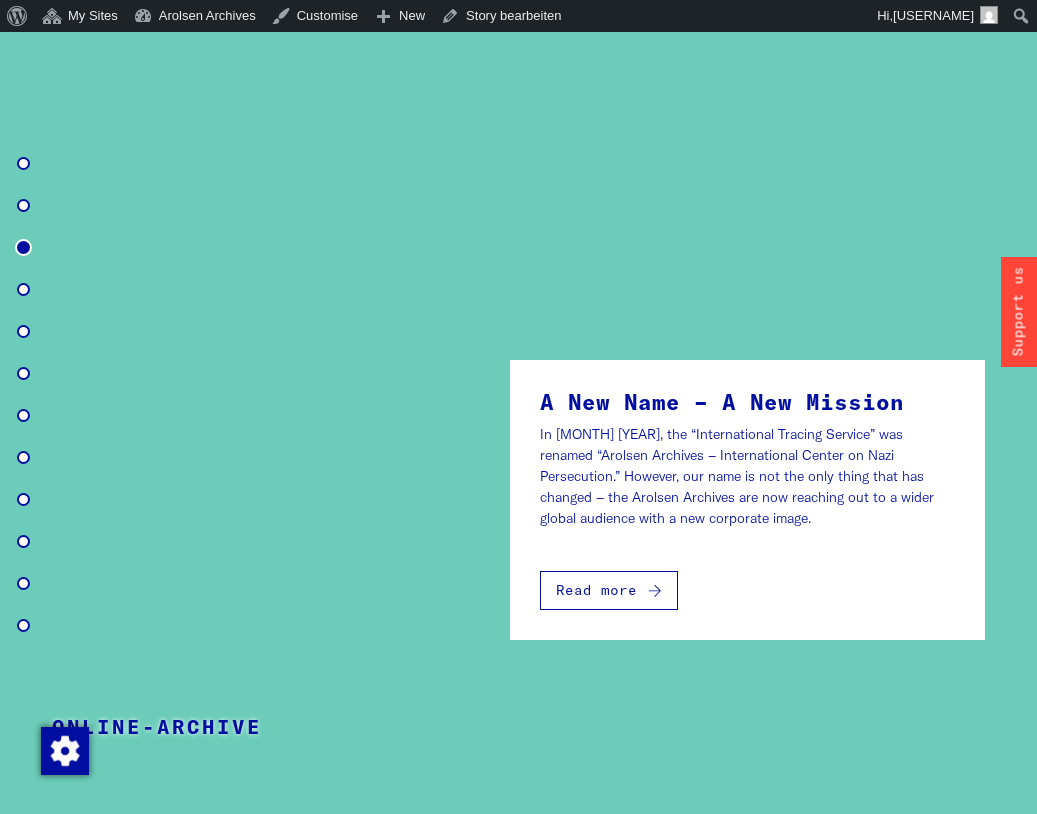 scroll, scrollTop: 1677, scrollLeft: 0, axis: vertical 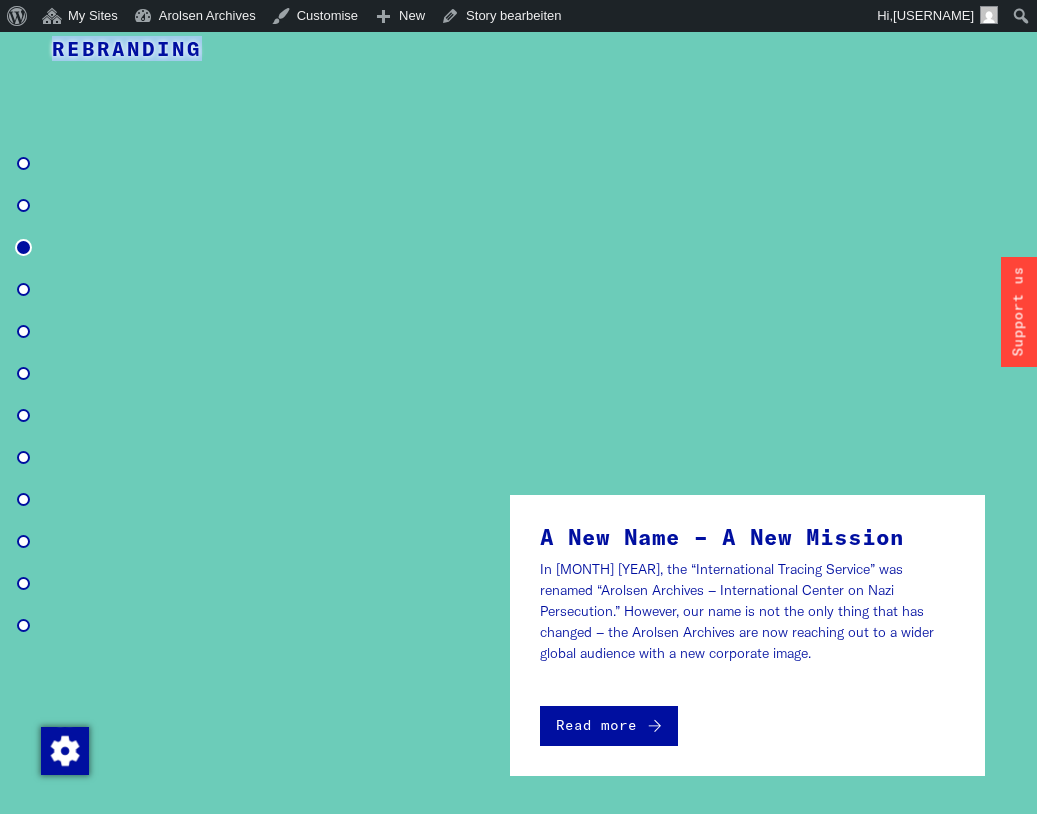 click on "Read more" at bounding box center (609, 726) 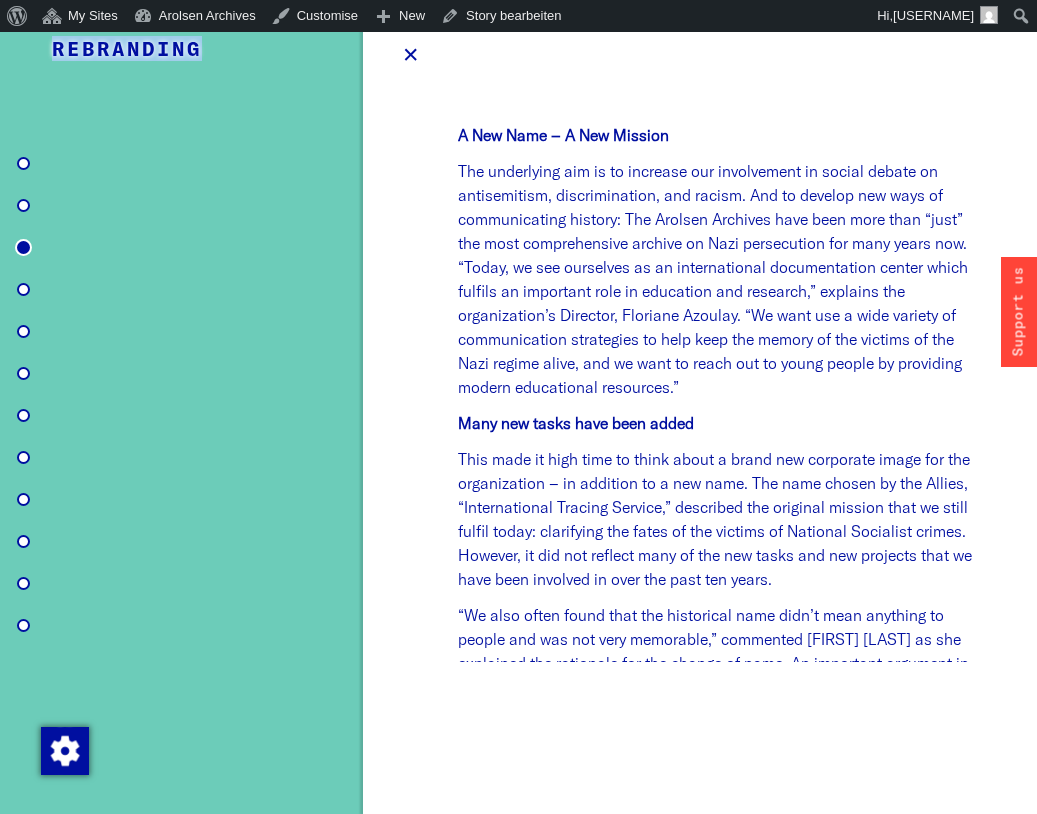 click on "×" at bounding box center (411, 54) 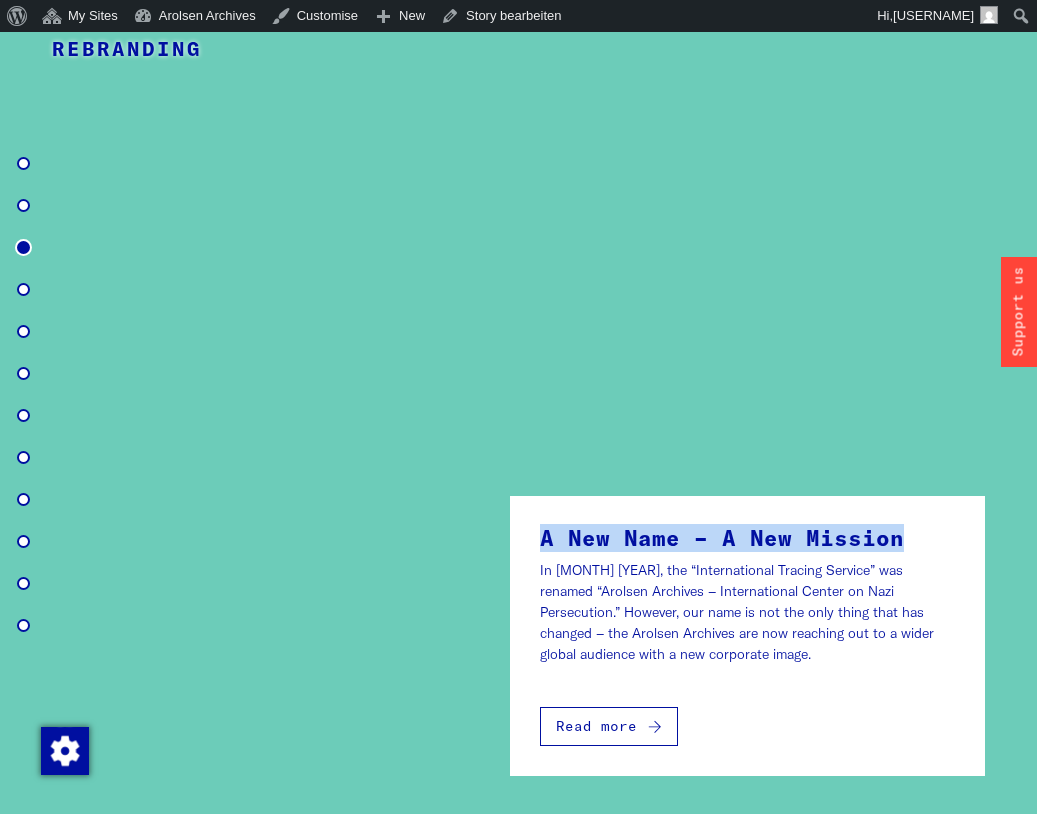 drag, startPoint x: 893, startPoint y: 565, endPoint x: 489, endPoint y: 560, distance: 404.03094 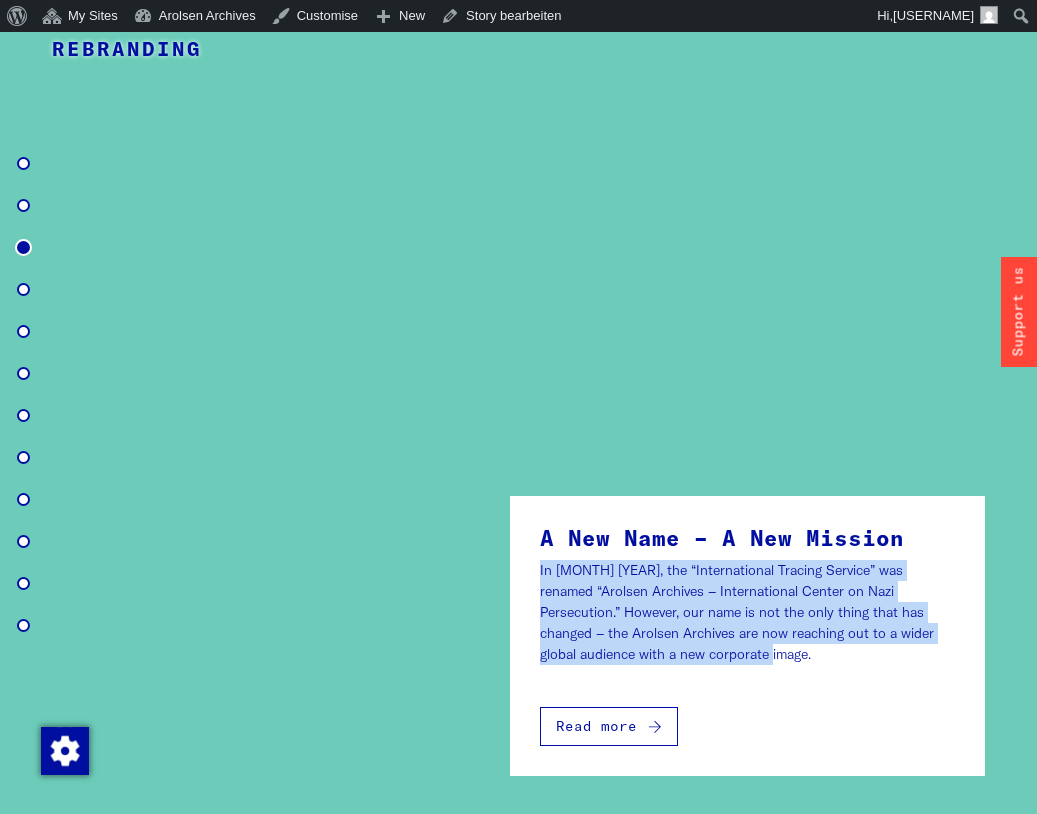 drag, startPoint x: 720, startPoint y: 686, endPoint x: 525, endPoint y: 594, distance: 215.61308 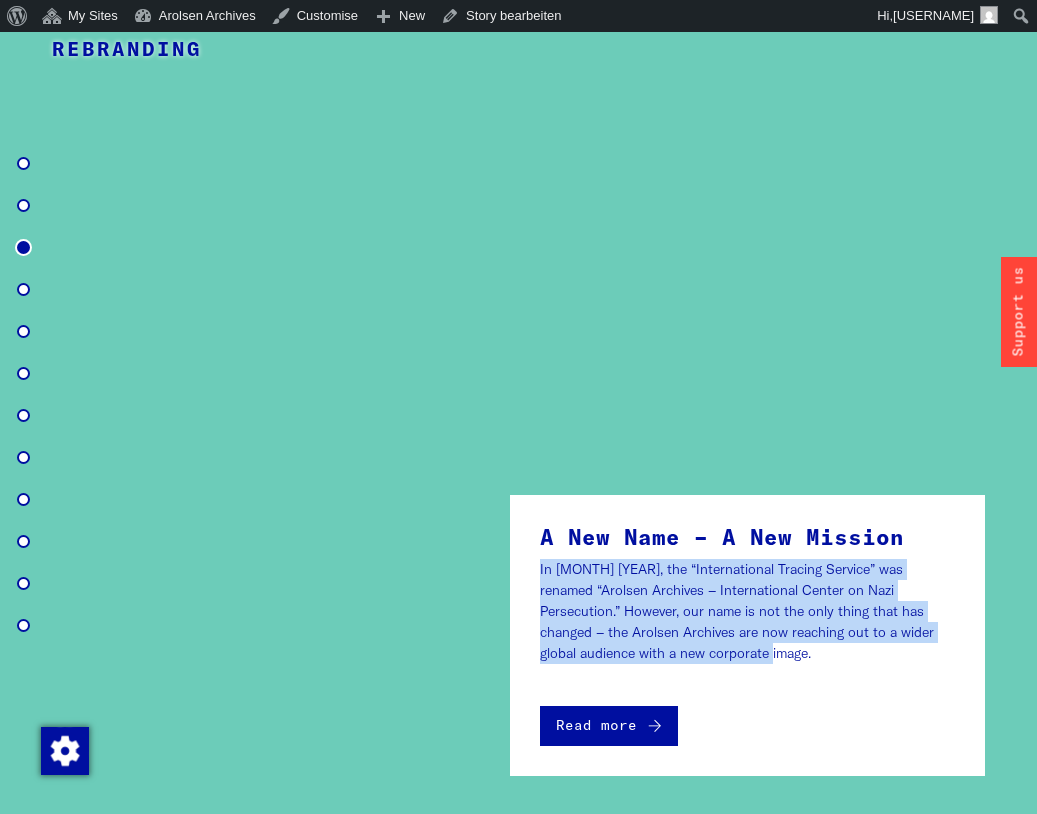 click on "Read more" at bounding box center (609, 726) 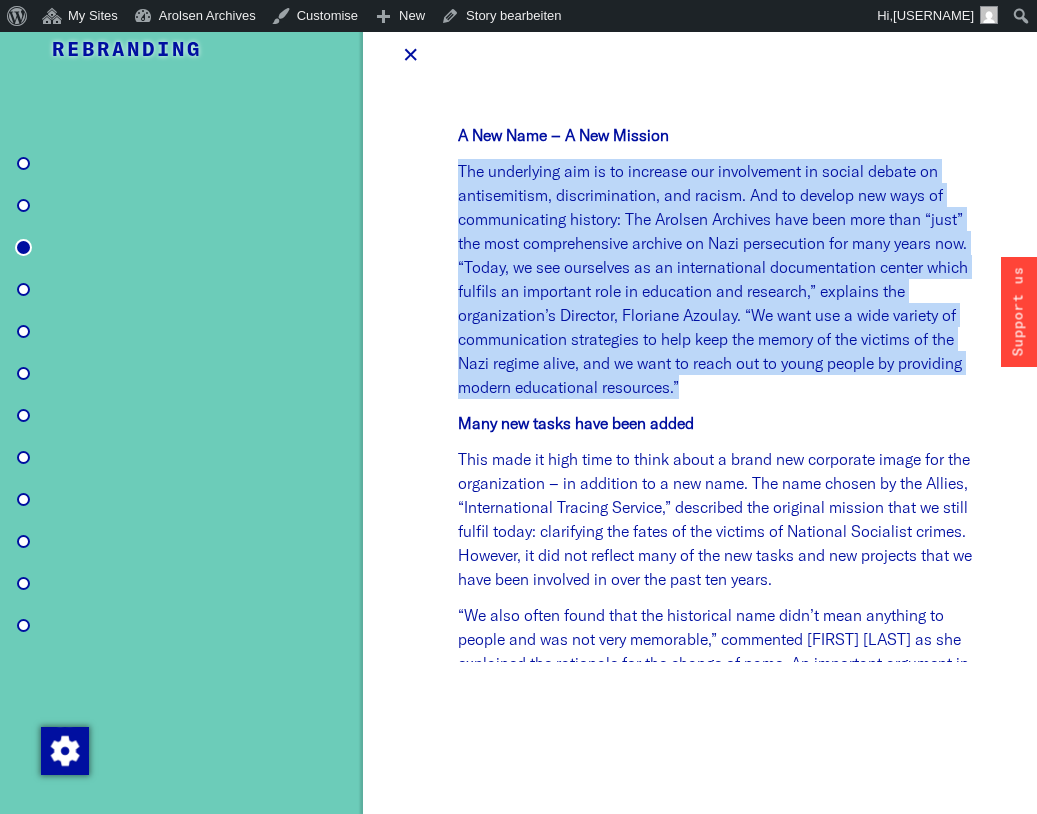 drag, startPoint x: 684, startPoint y: 418, endPoint x: 464, endPoint y: 208, distance: 304.13812 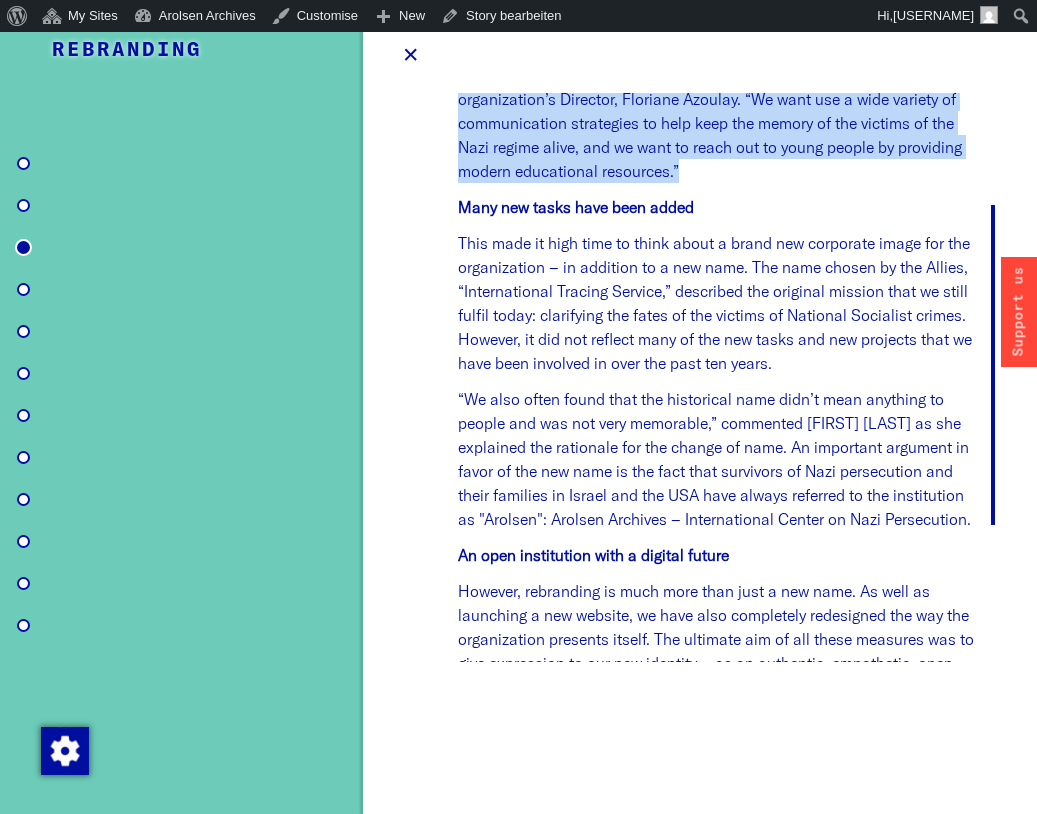 scroll, scrollTop: 177, scrollLeft: 0, axis: vertical 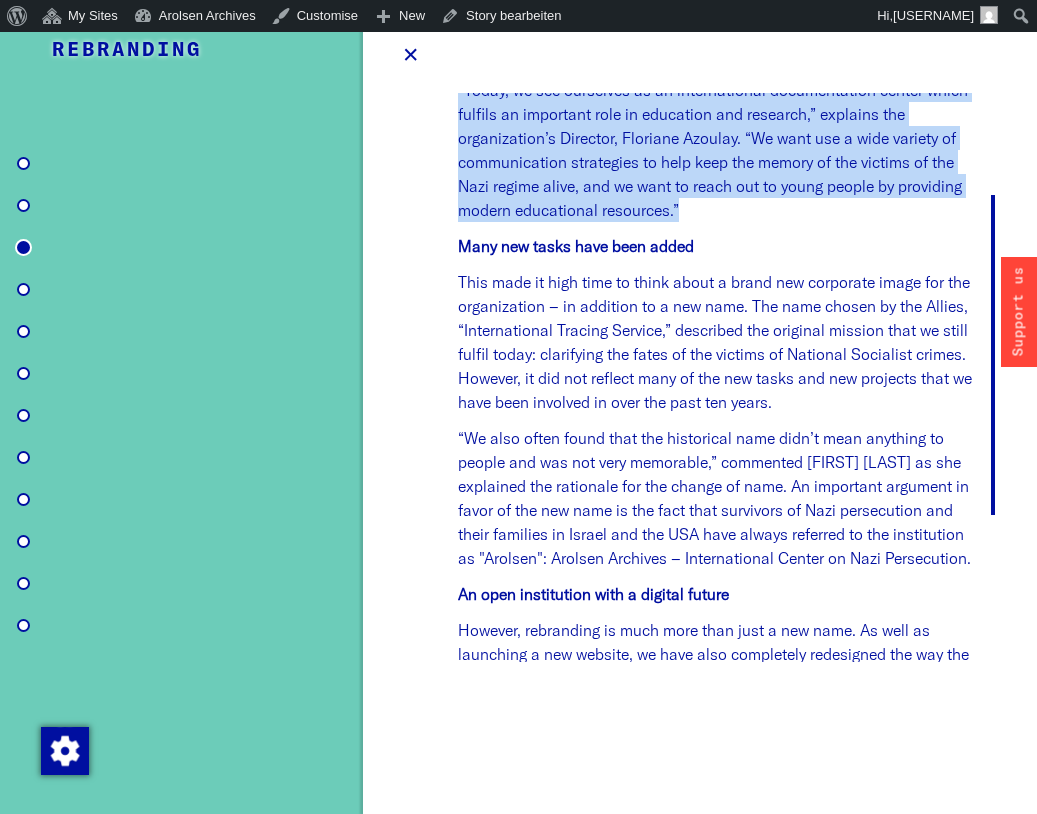 drag, startPoint x: 983, startPoint y: 593, endPoint x: 459, endPoint y: 272, distance: 614.5055 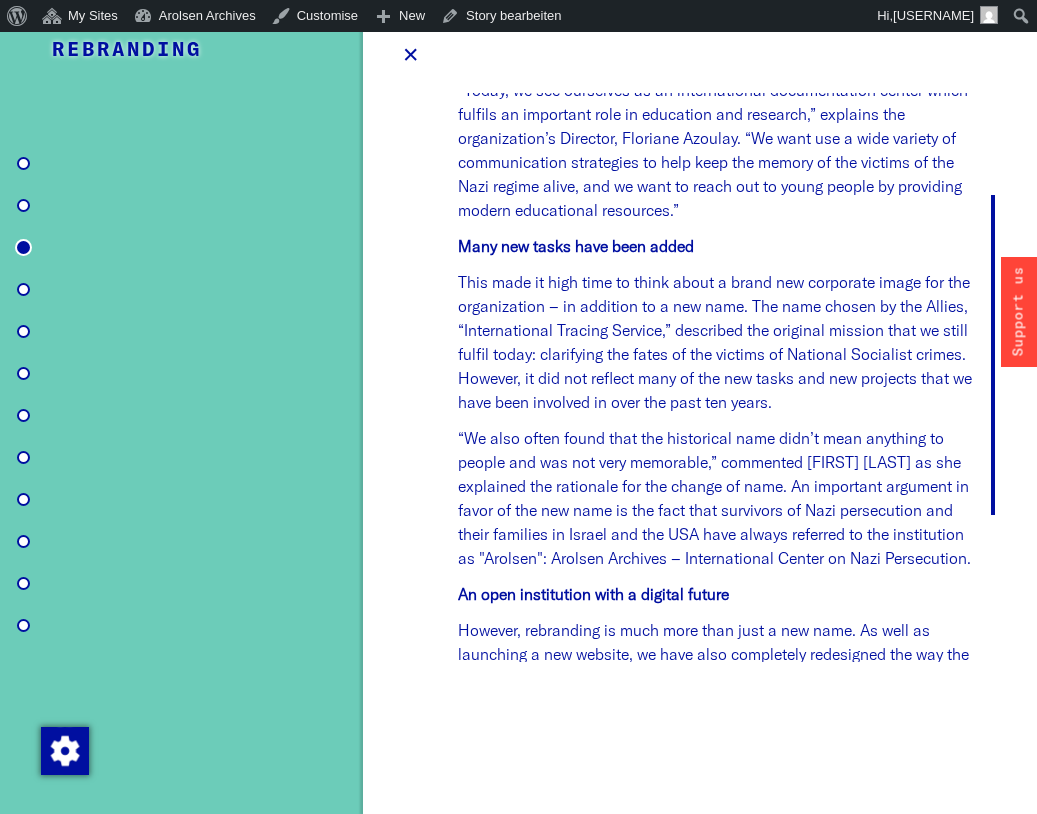 click on "Many new tasks have been added" at bounding box center [576, 246] 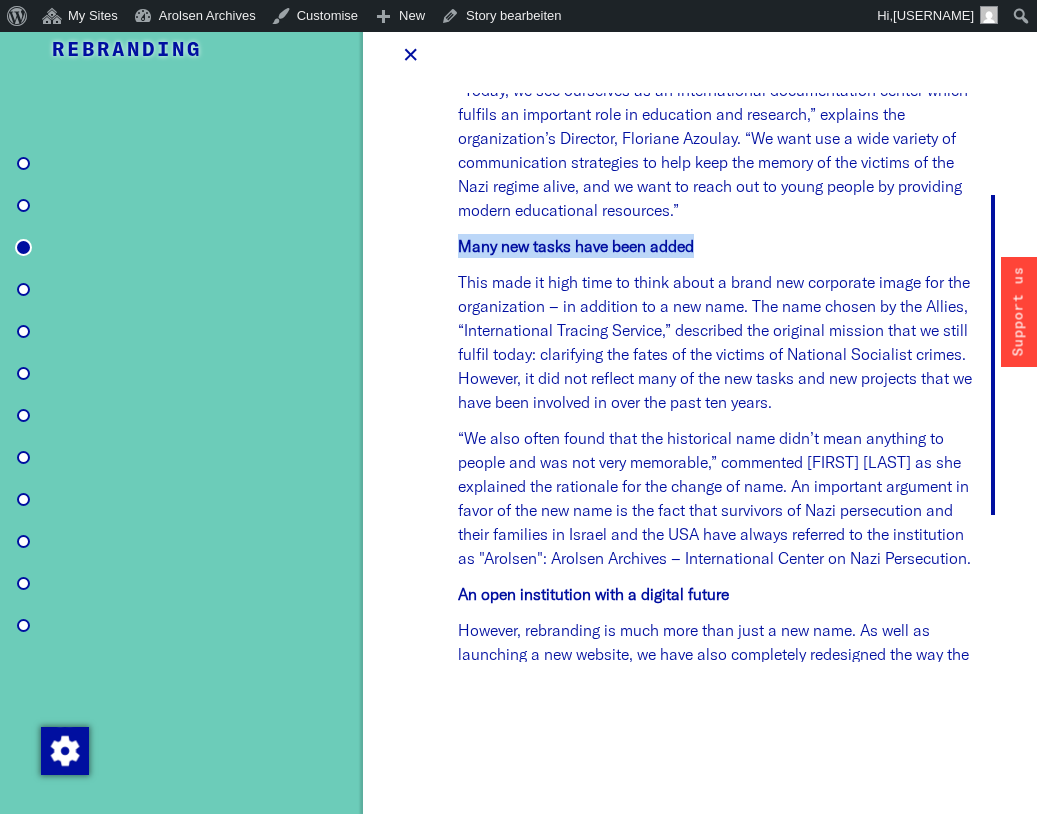 drag, startPoint x: 702, startPoint y: 277, endPoint x: 461, endPoint y: 278, distance: 241.00208 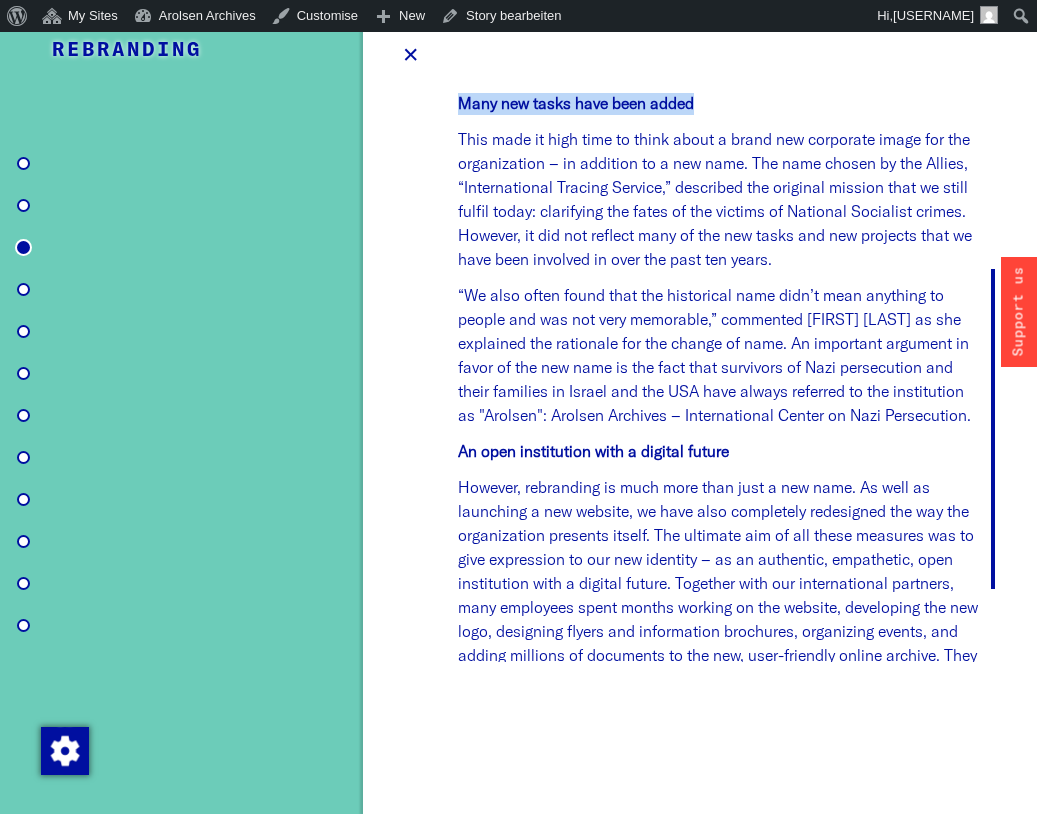 scroll, scrollTop: 432, scrollLeft: 0, axis: vertical 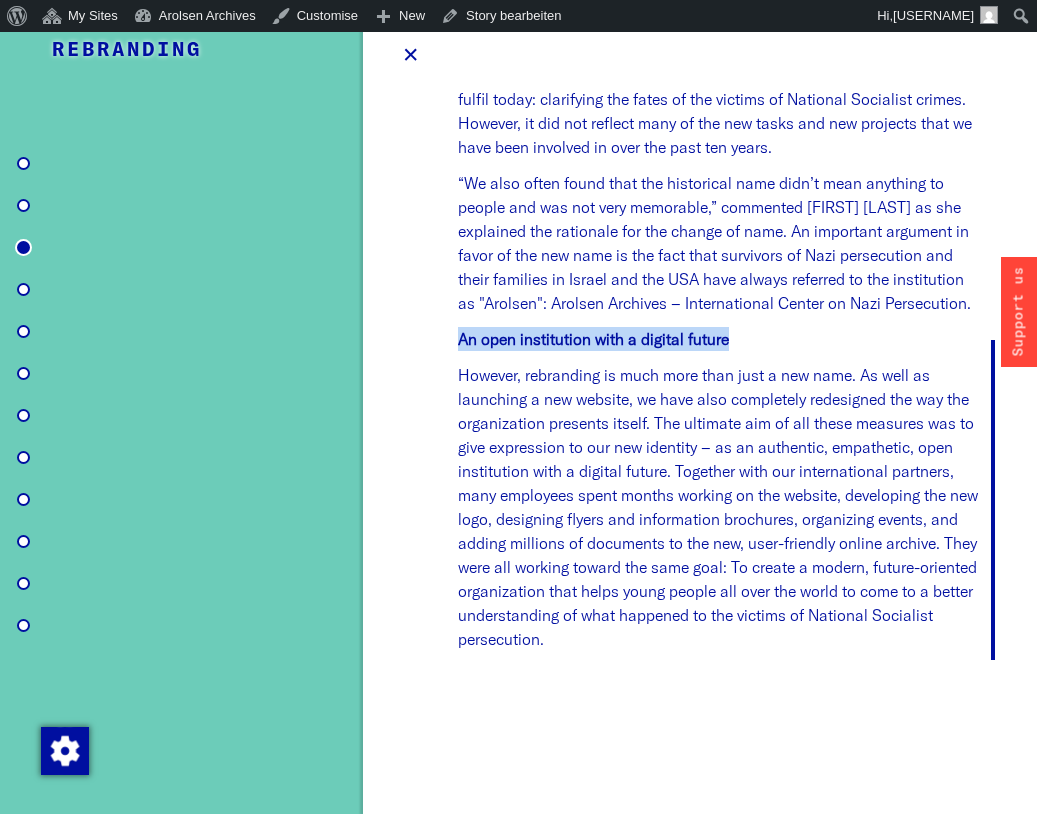 drag, startPoint x: 740, startPoint y: 369, endPoint x: 459, endPoint y: 366, distance: 281.01602 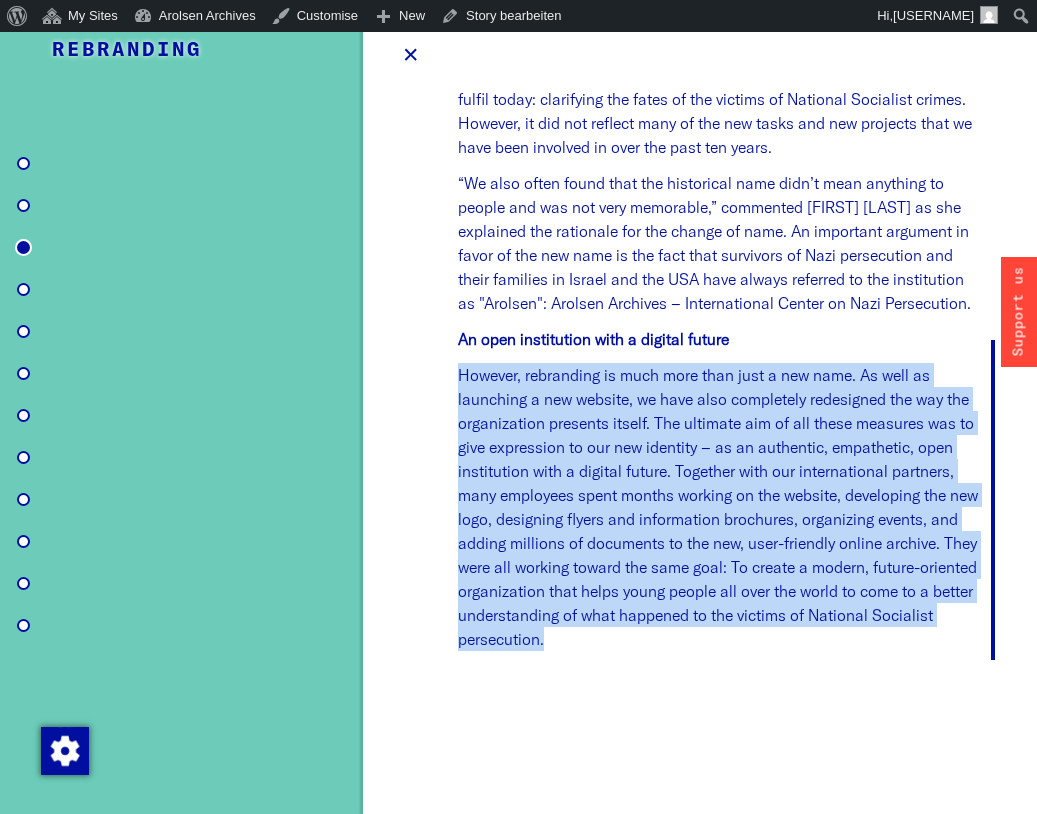 drag, startPoint x: 618, startPoint y: 673, endPoint x: 459, endPoint y: 410, distance: 307.32718 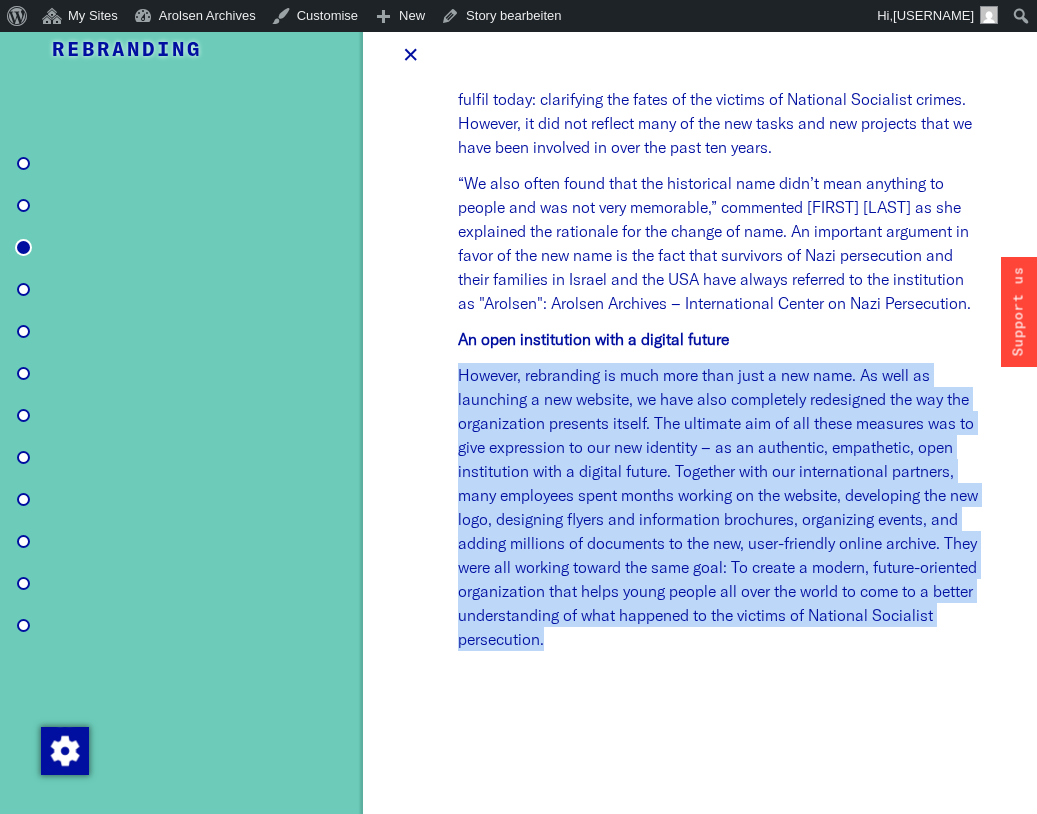 click on "×" at bounding box center (411, 54) 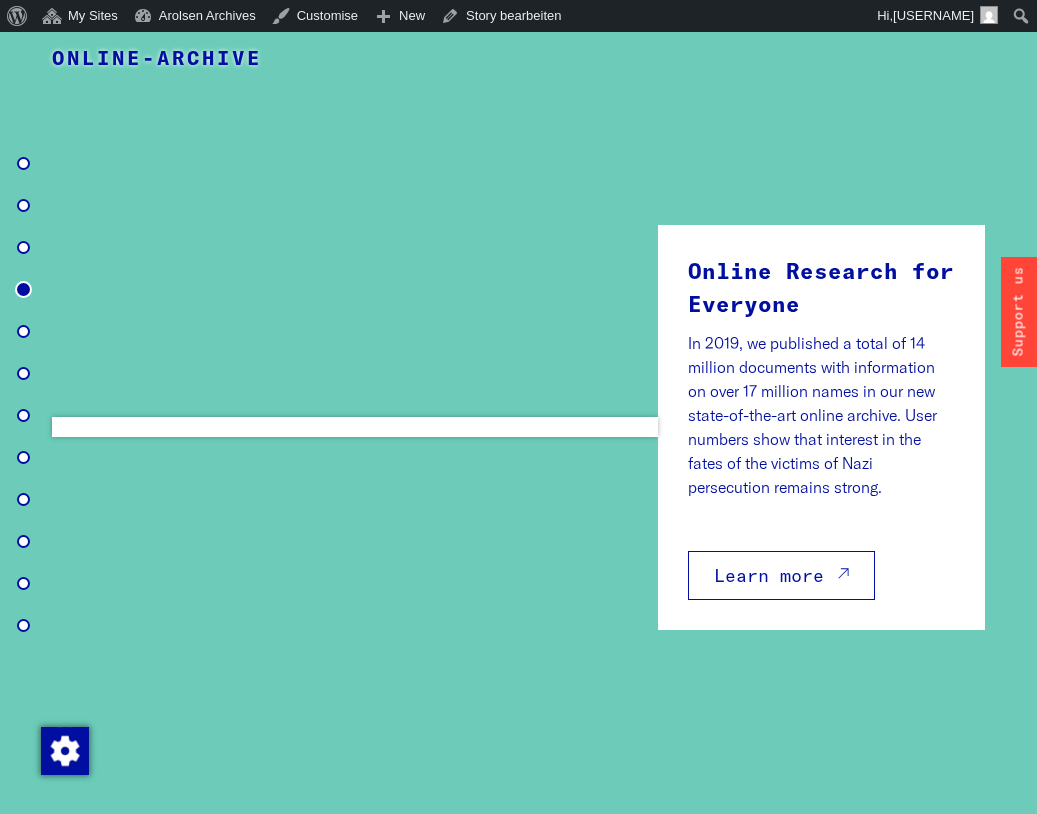 scroll, scrollTop: 2491, scrollLeft: 0, axis: vertical 